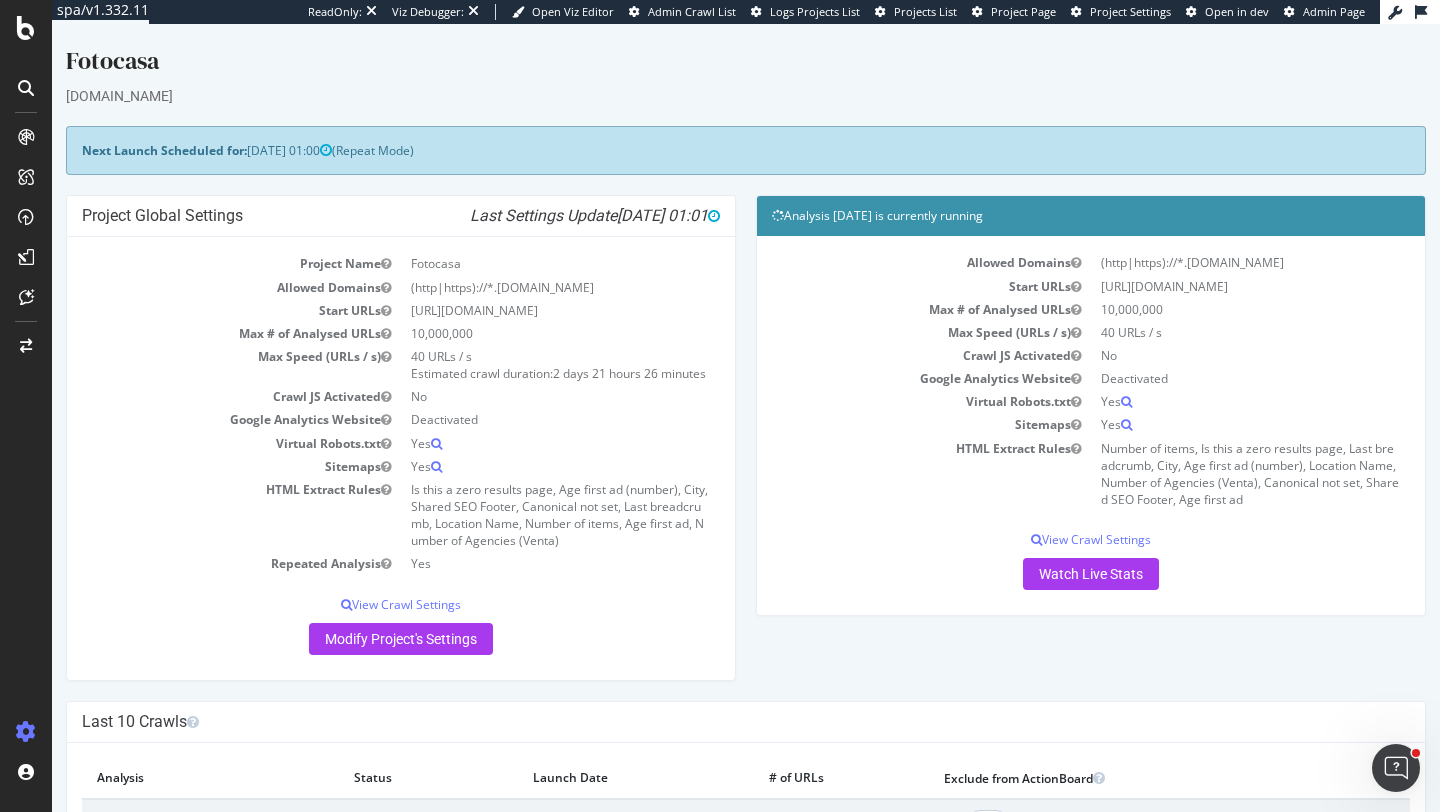 scroll, scrollTop: 0, scrollLeft: 0, axis: both 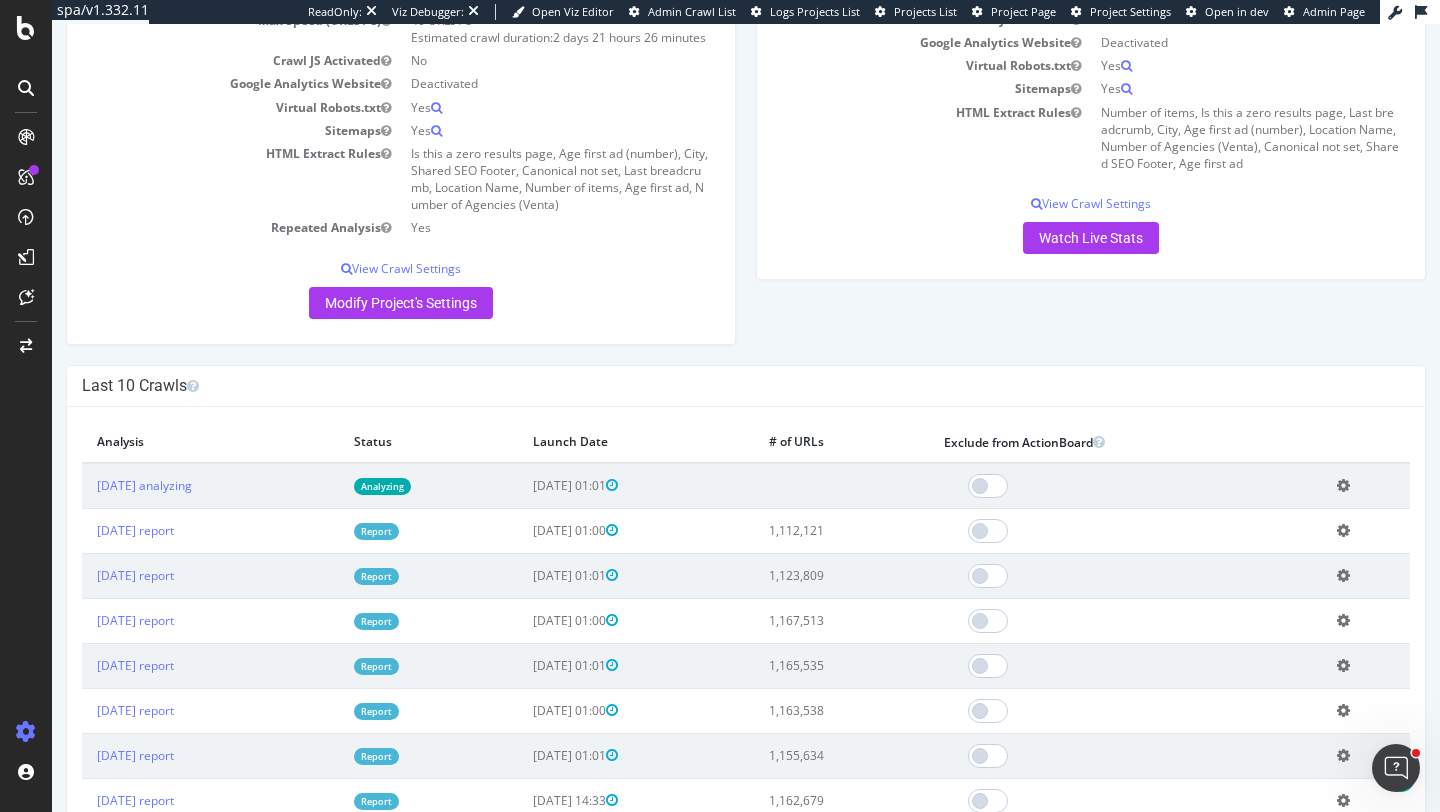 click on "Report" at bounding box center [376, 531] 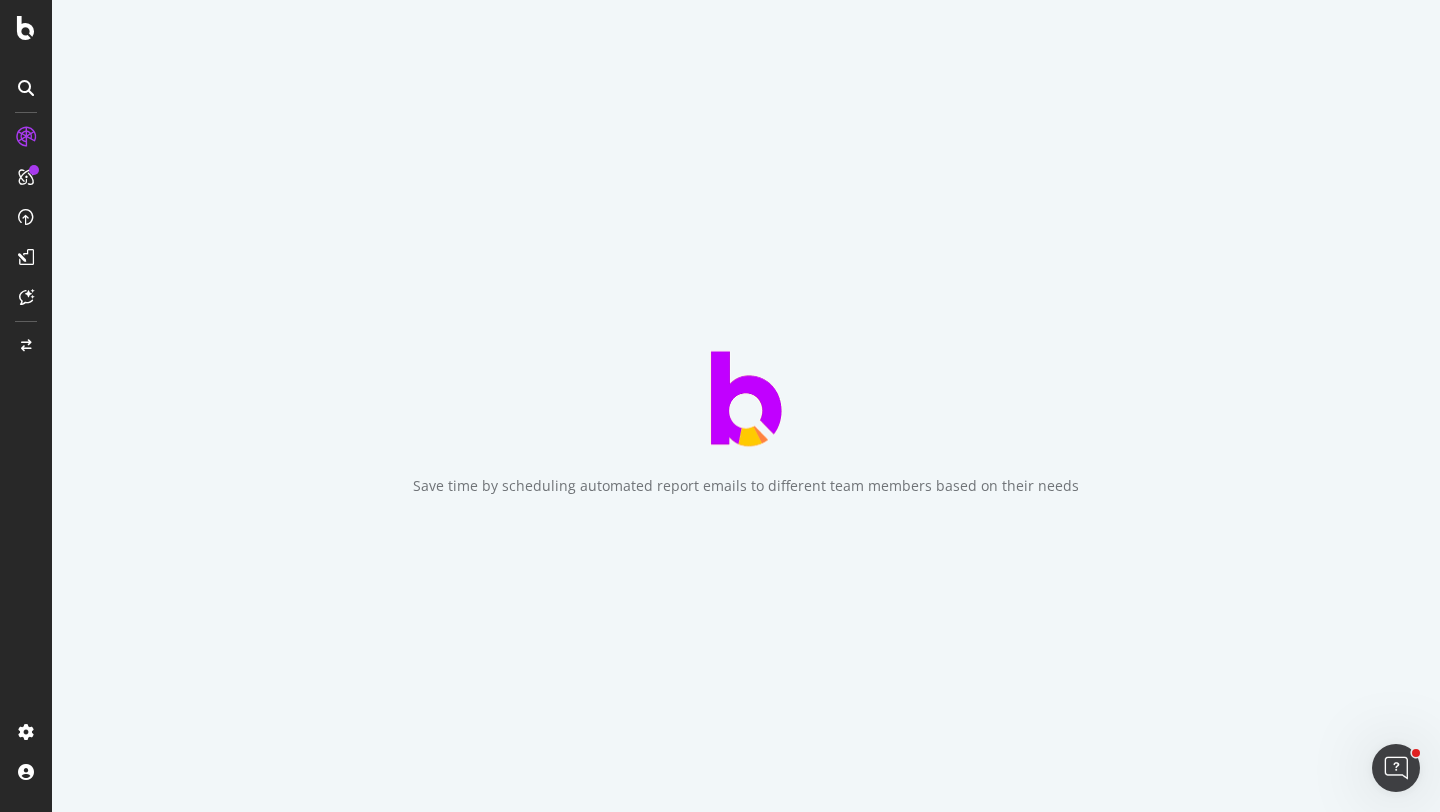 scroll, scrollTop: 0, scrollLeft: 0, axis: both 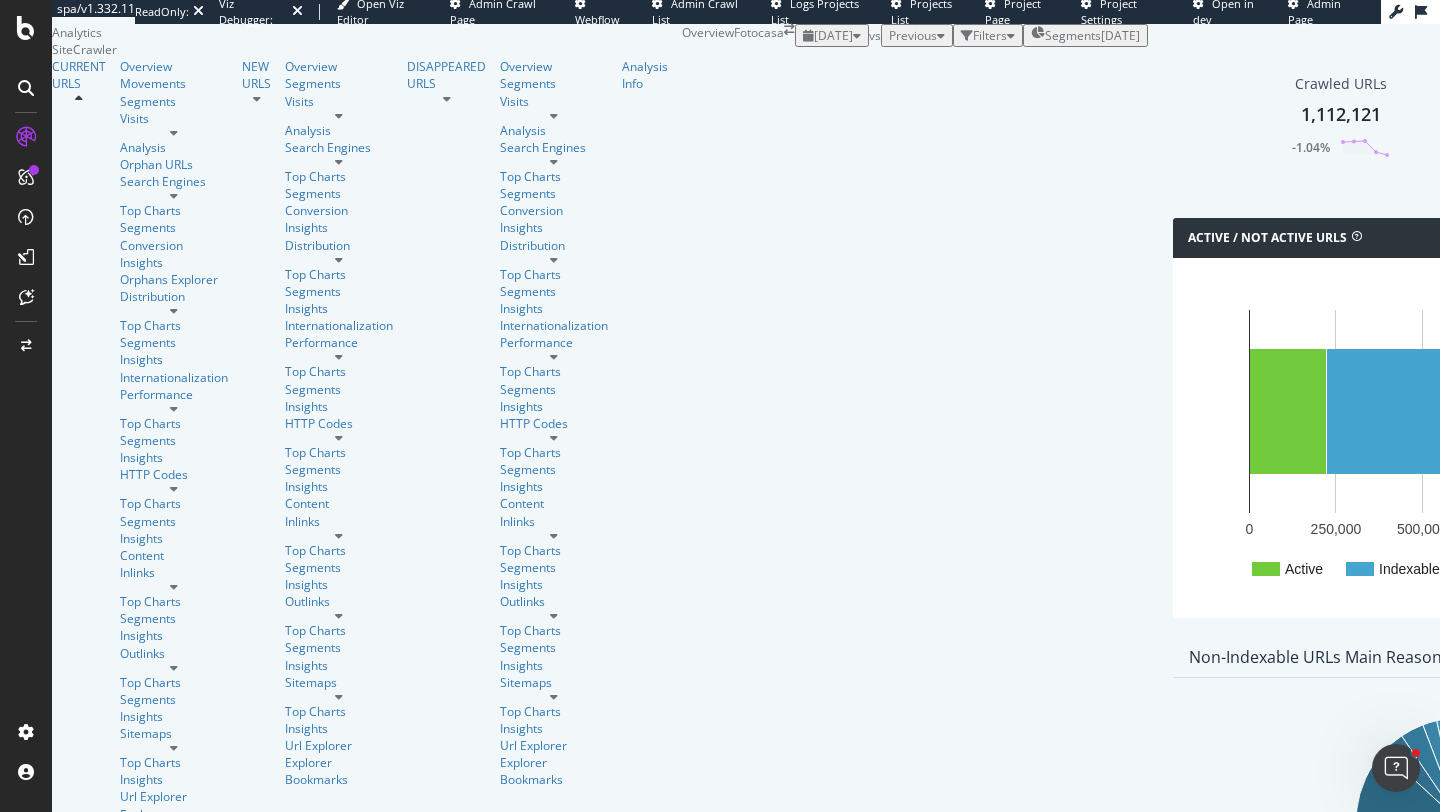 click on "2025 Jul. 2nd" at bounding box center [832, 35] 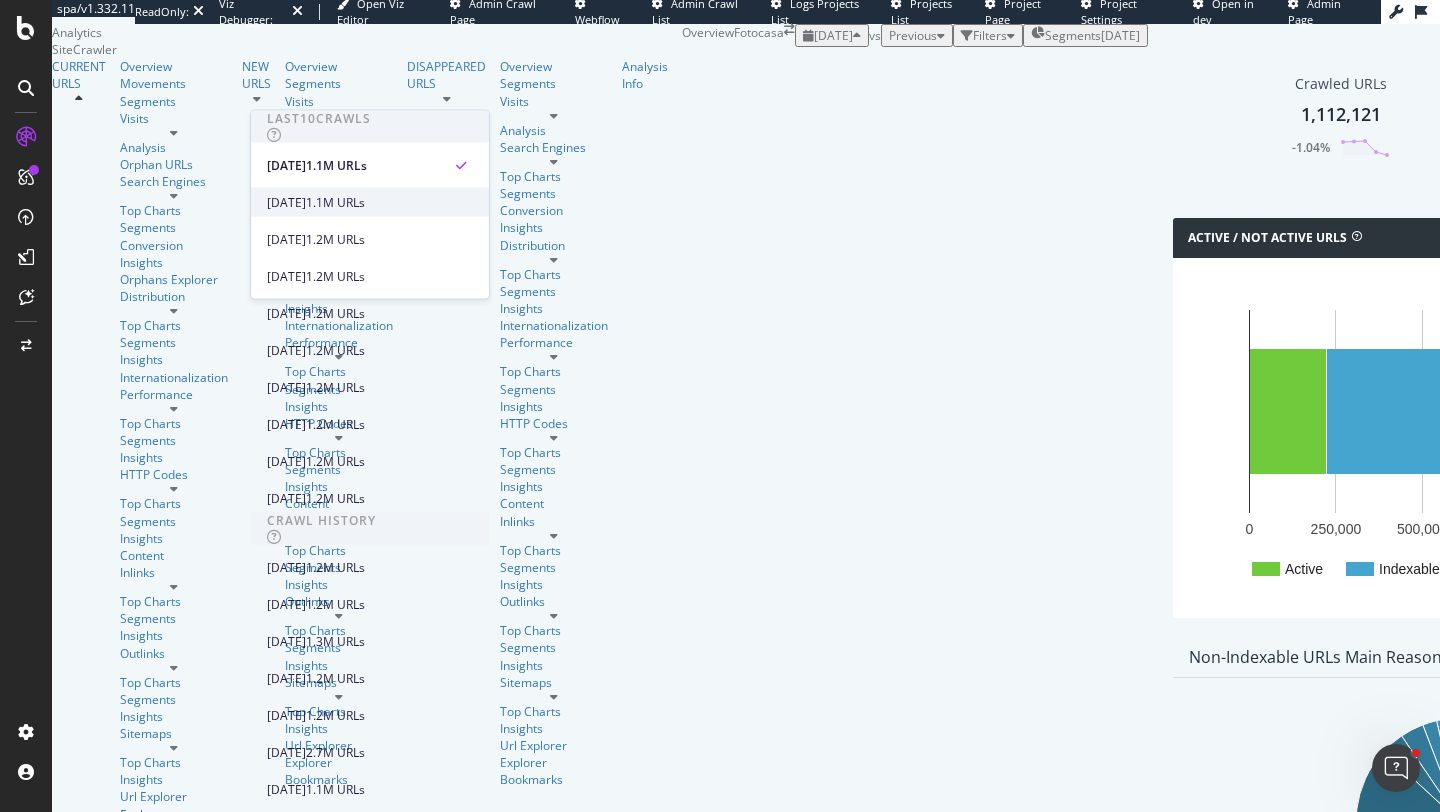 click on "2025 Jun. 25th" at bounding box center (286, 202) 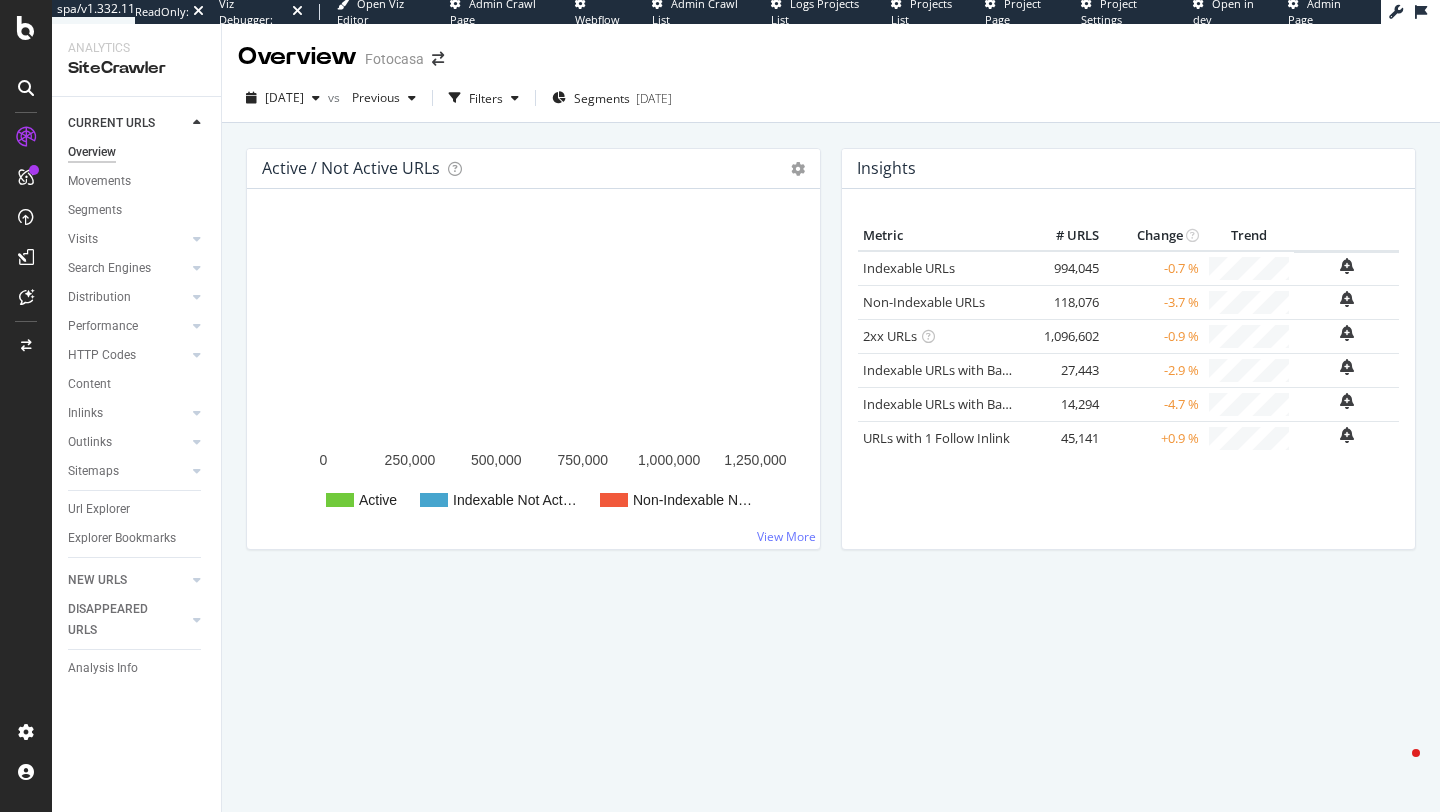 scroll, scrollTop: 0, scrollLeft: 0, axis: both 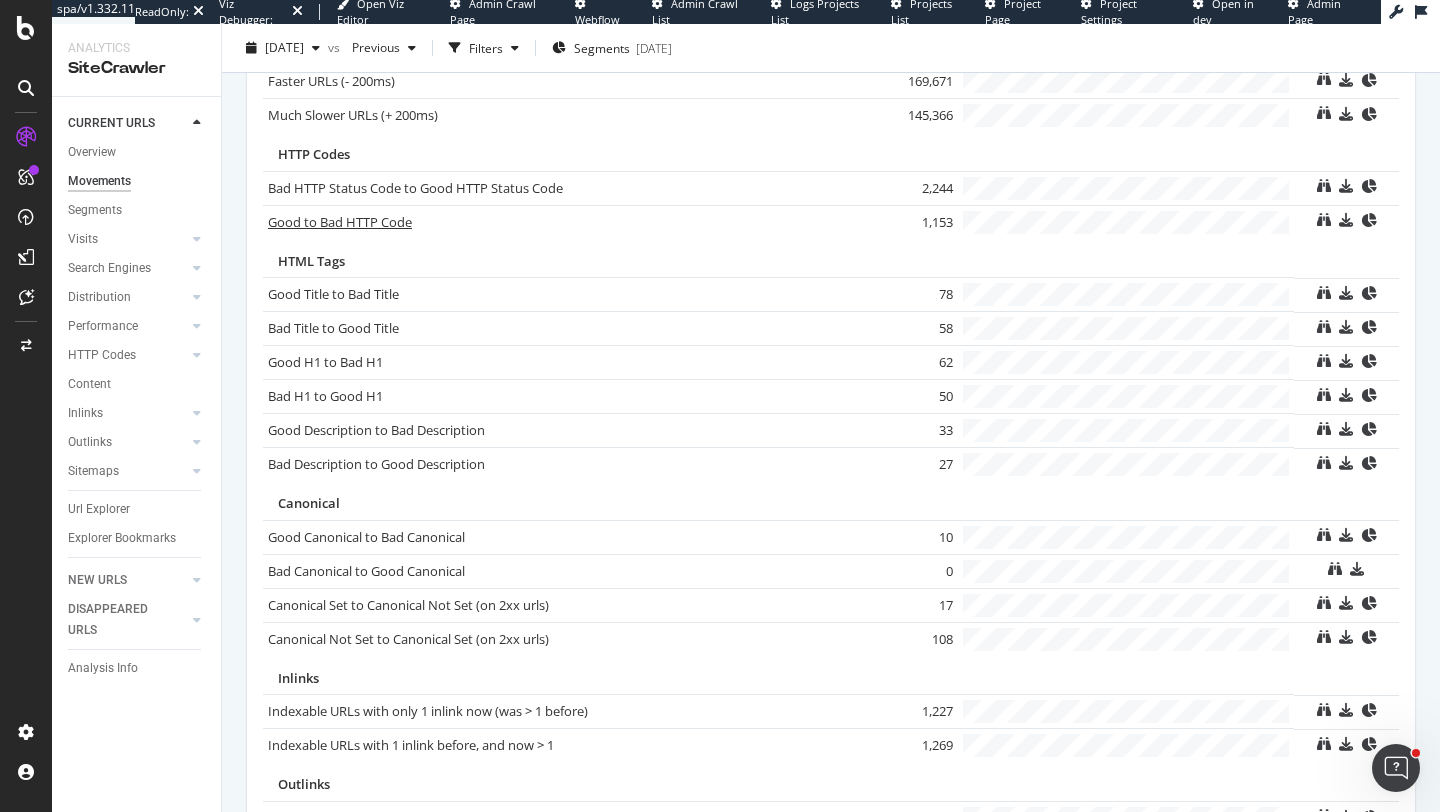 click on "Good to Bad HTTP Code" at bounding box center [340, 222] 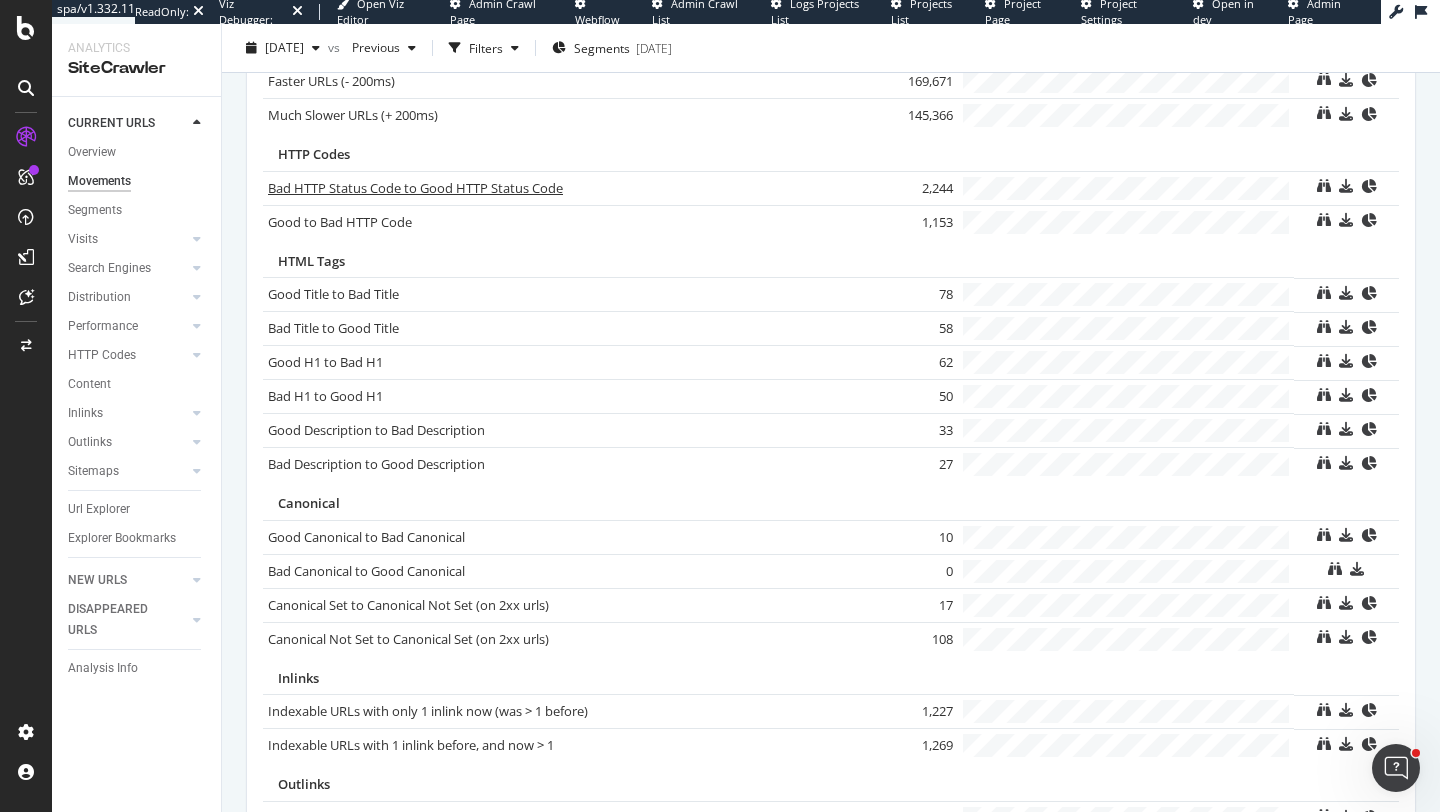 click on "Bad HTTP Status Code to Good HTTP Status Code" at bounding box center (415, 188) 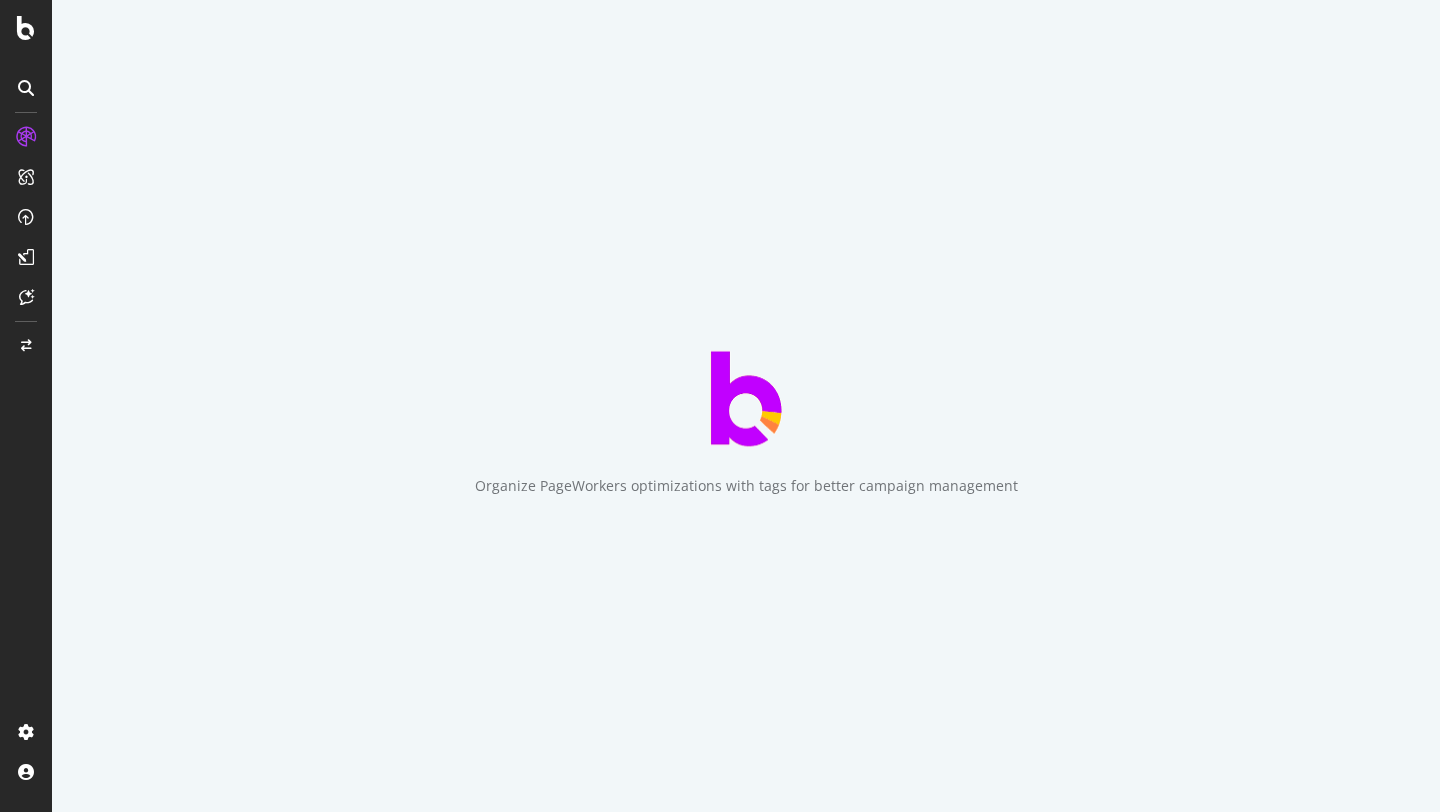 scroll, scrollTop: 0, scrollLeft: 0, axis: both 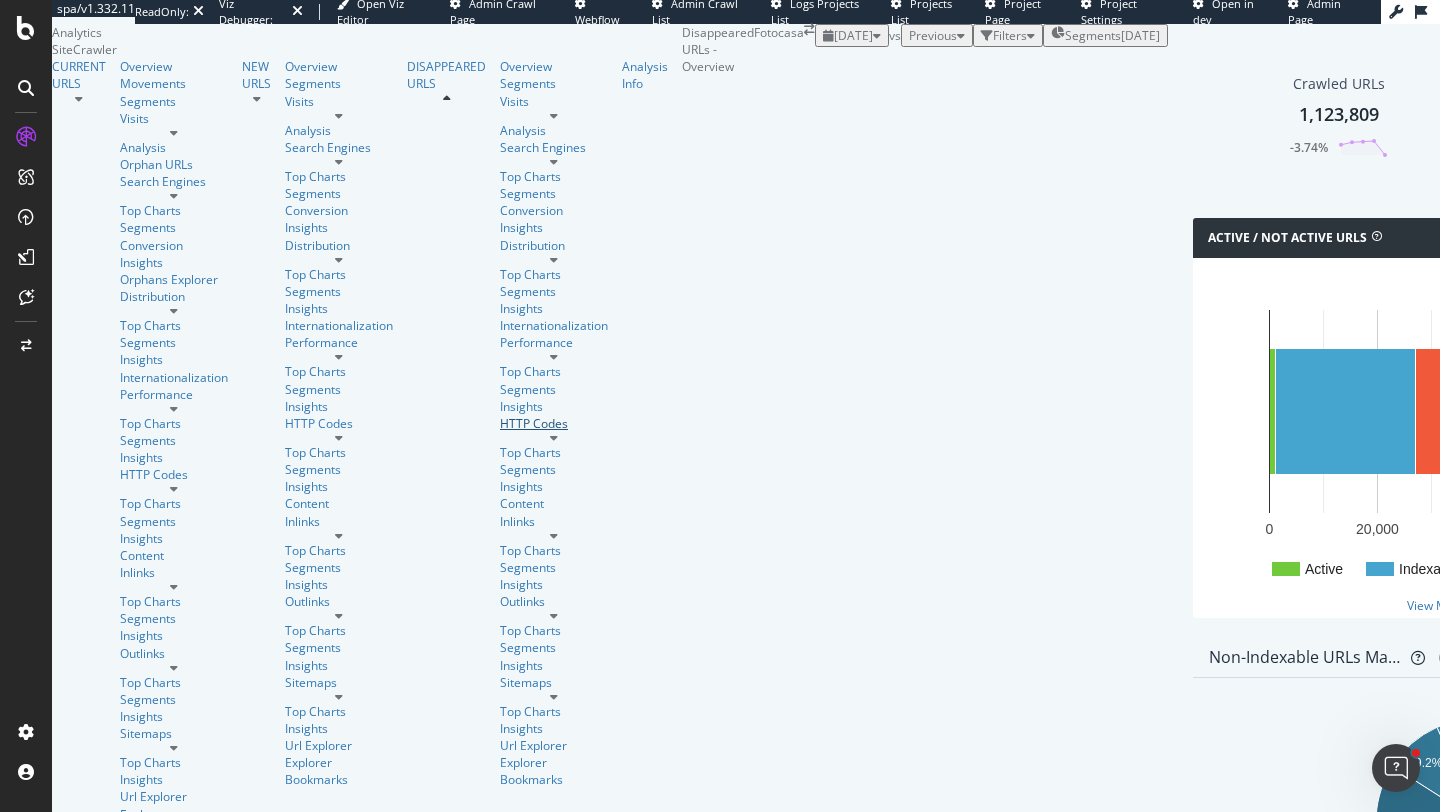 click on "HTTP Codes" at bounding box center [554, 423] 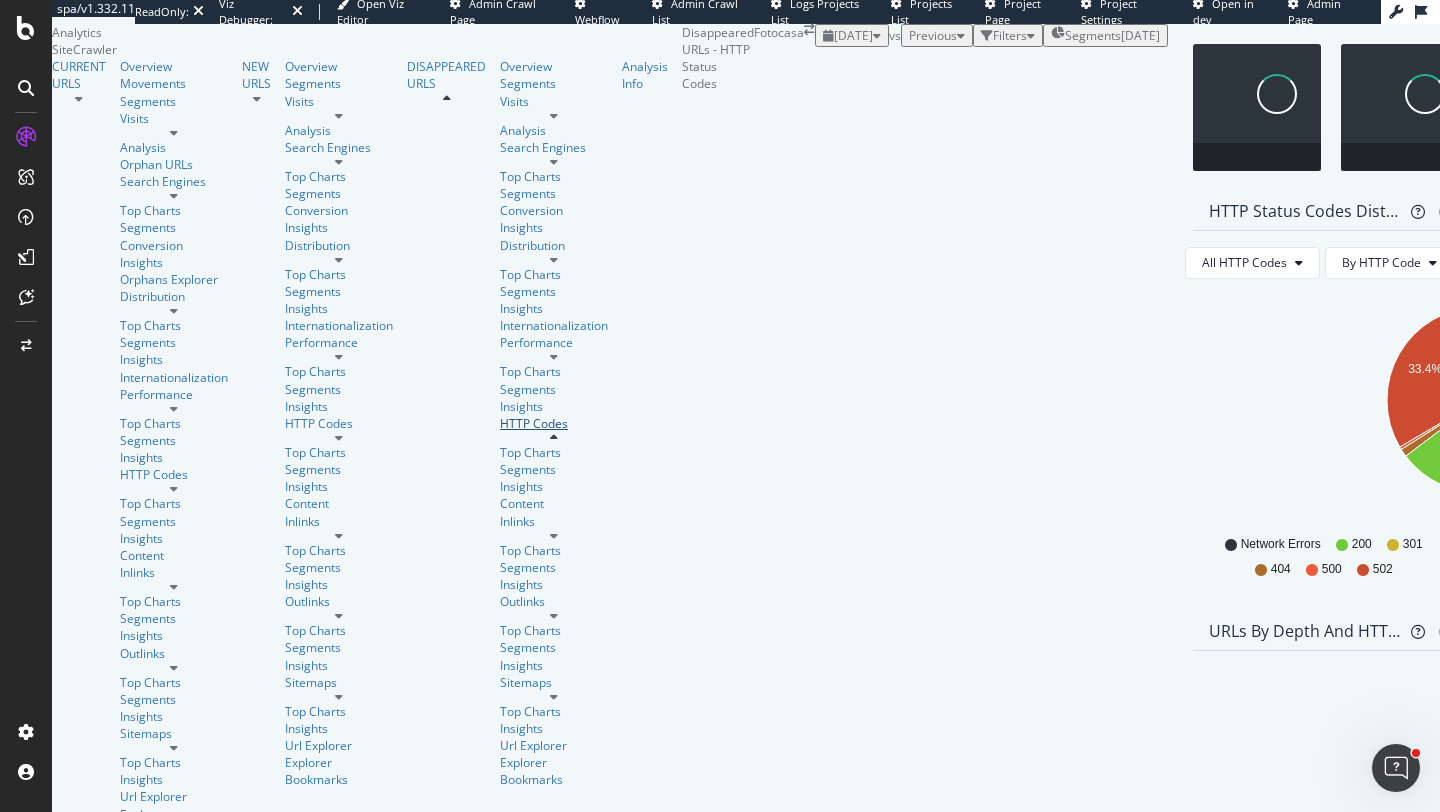 scroll, scrollTop: 0, scrollLeft: 0, axis: both 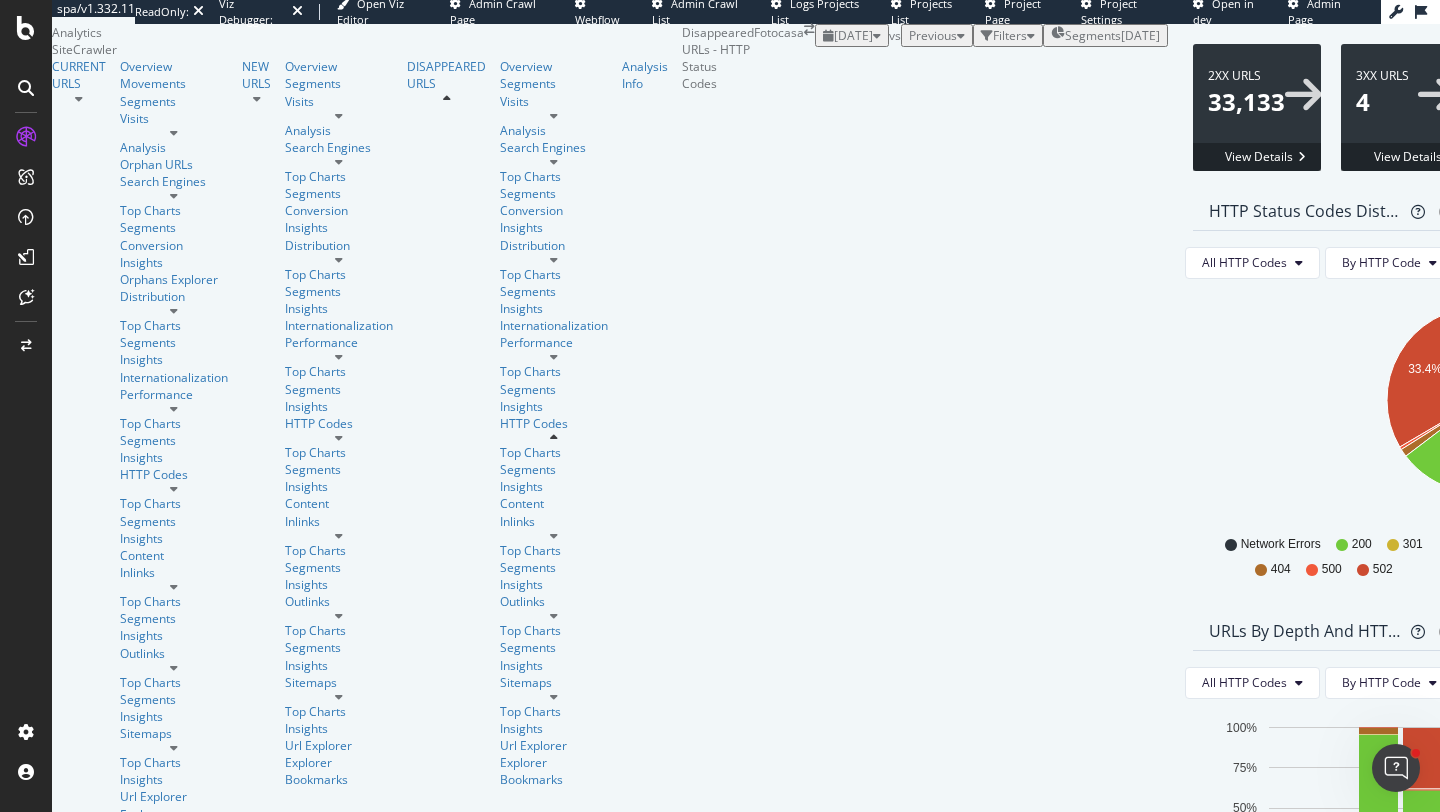 click at bounding box center (1702, 107) 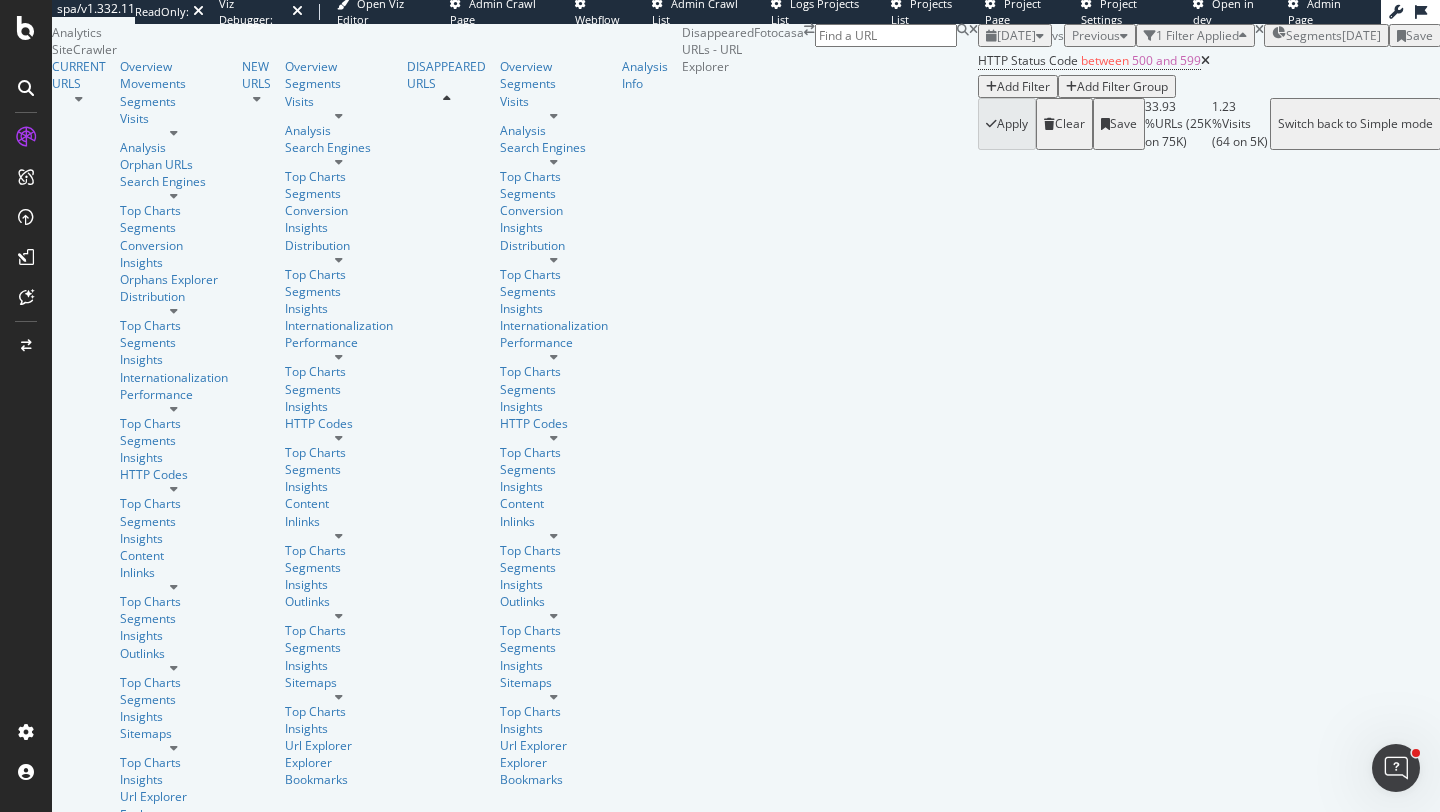 scroll, scrollTop: 295, scrollLeft: 0, axis: vertical 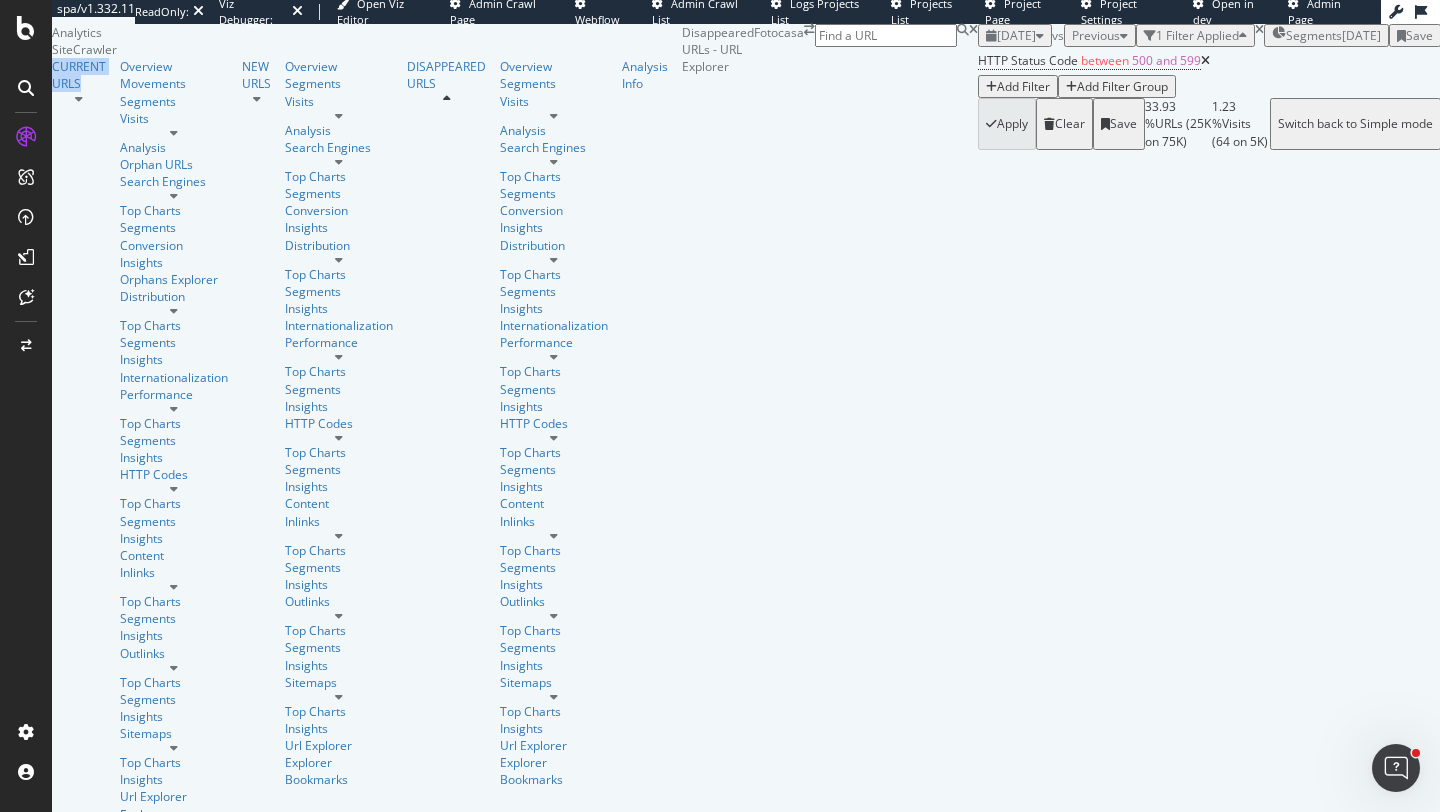 click on "Manage Columns" at bounding box center [1626, 326] 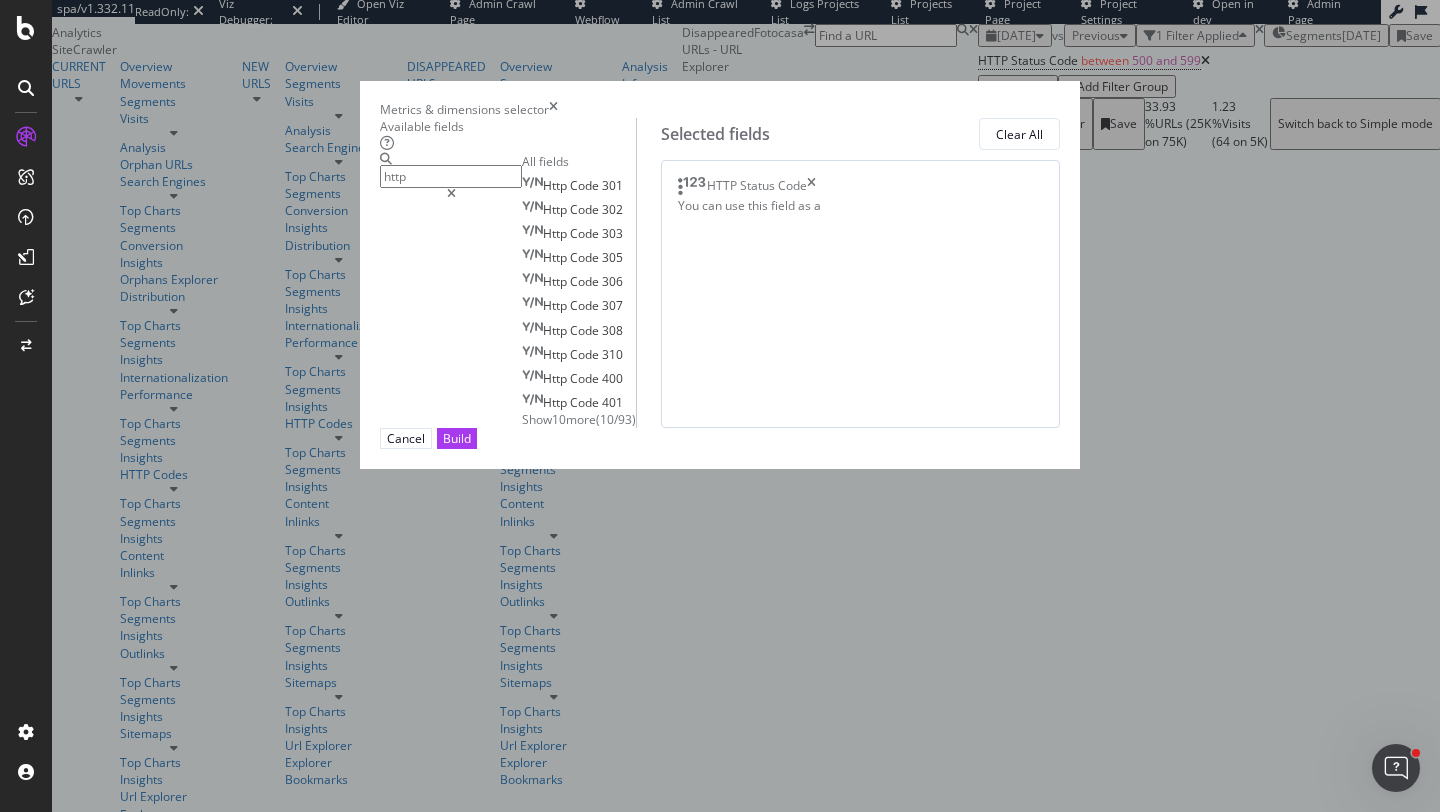 type on "http" 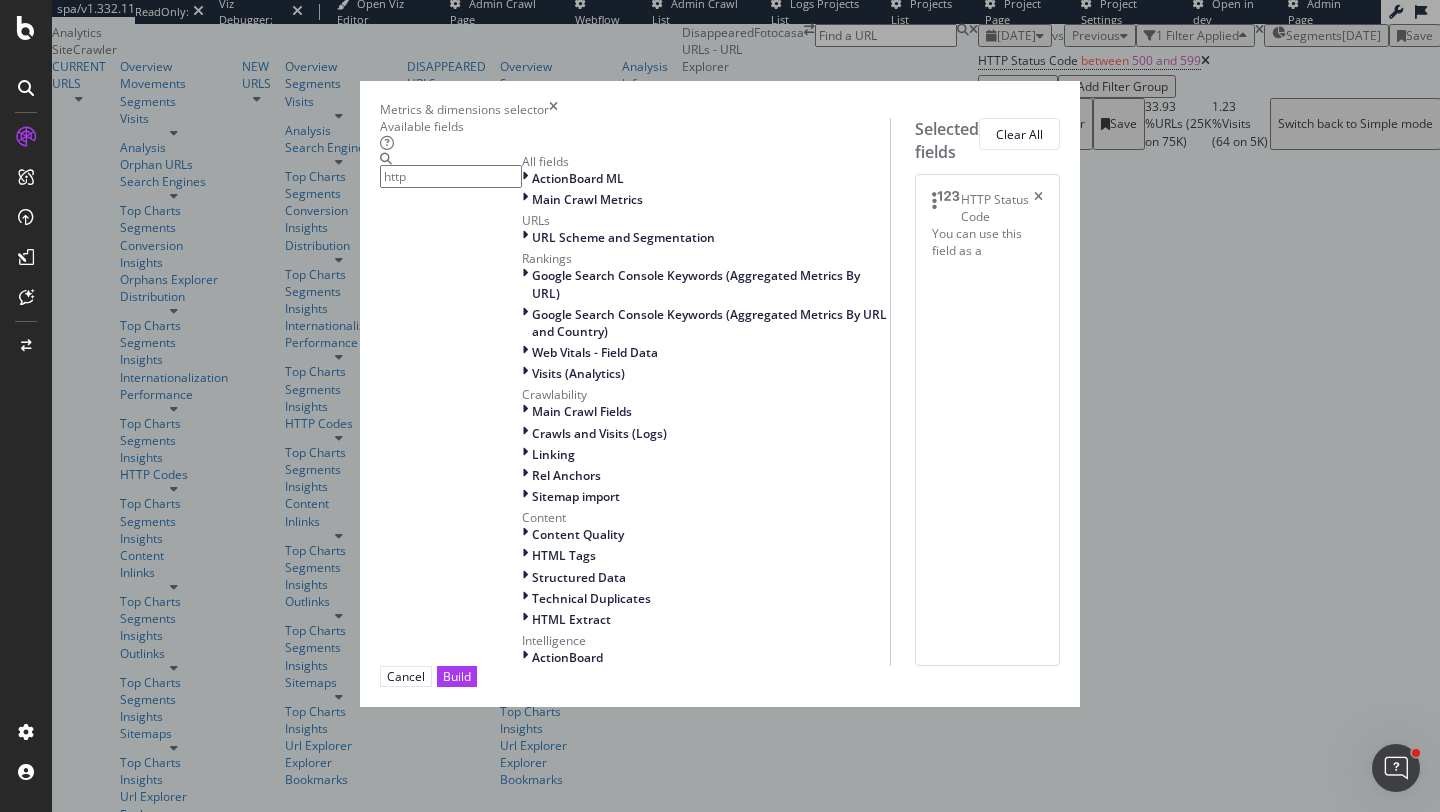 click on "Metrics & dimensions selector" at bounding box center [720, 109] 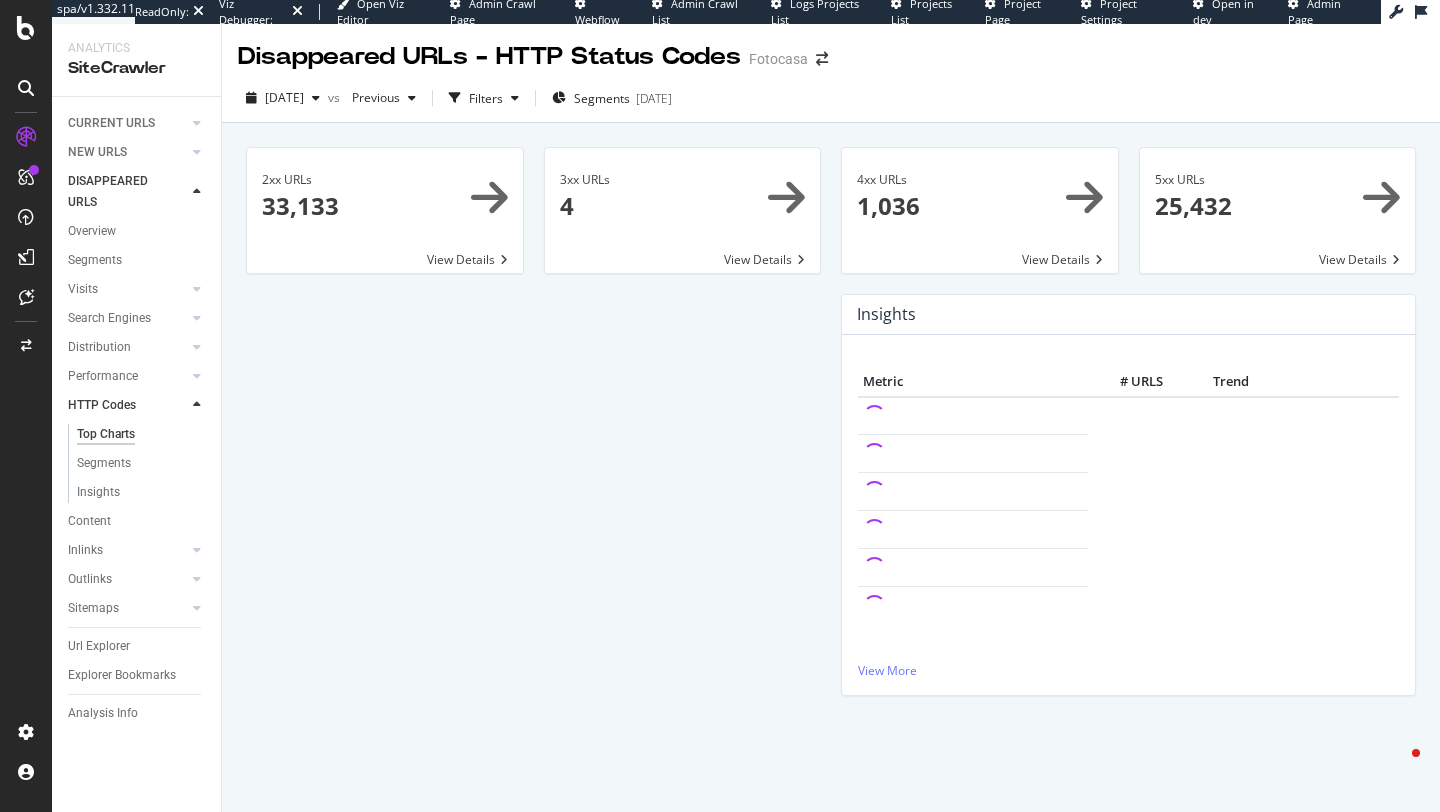 scroll, scrollTop: 0, scrollLeft: 0, axis: both 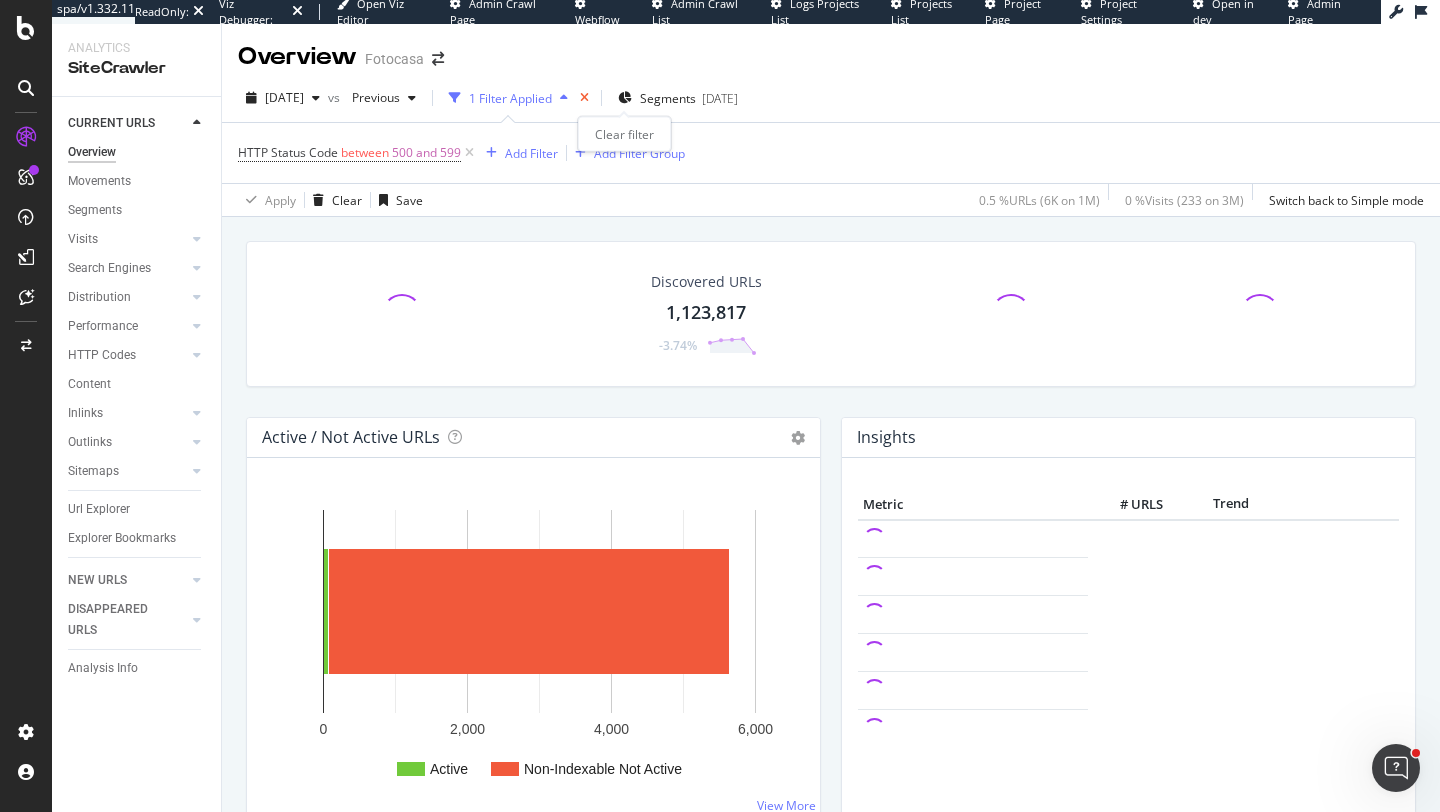 click at bounding box center [584, 98] 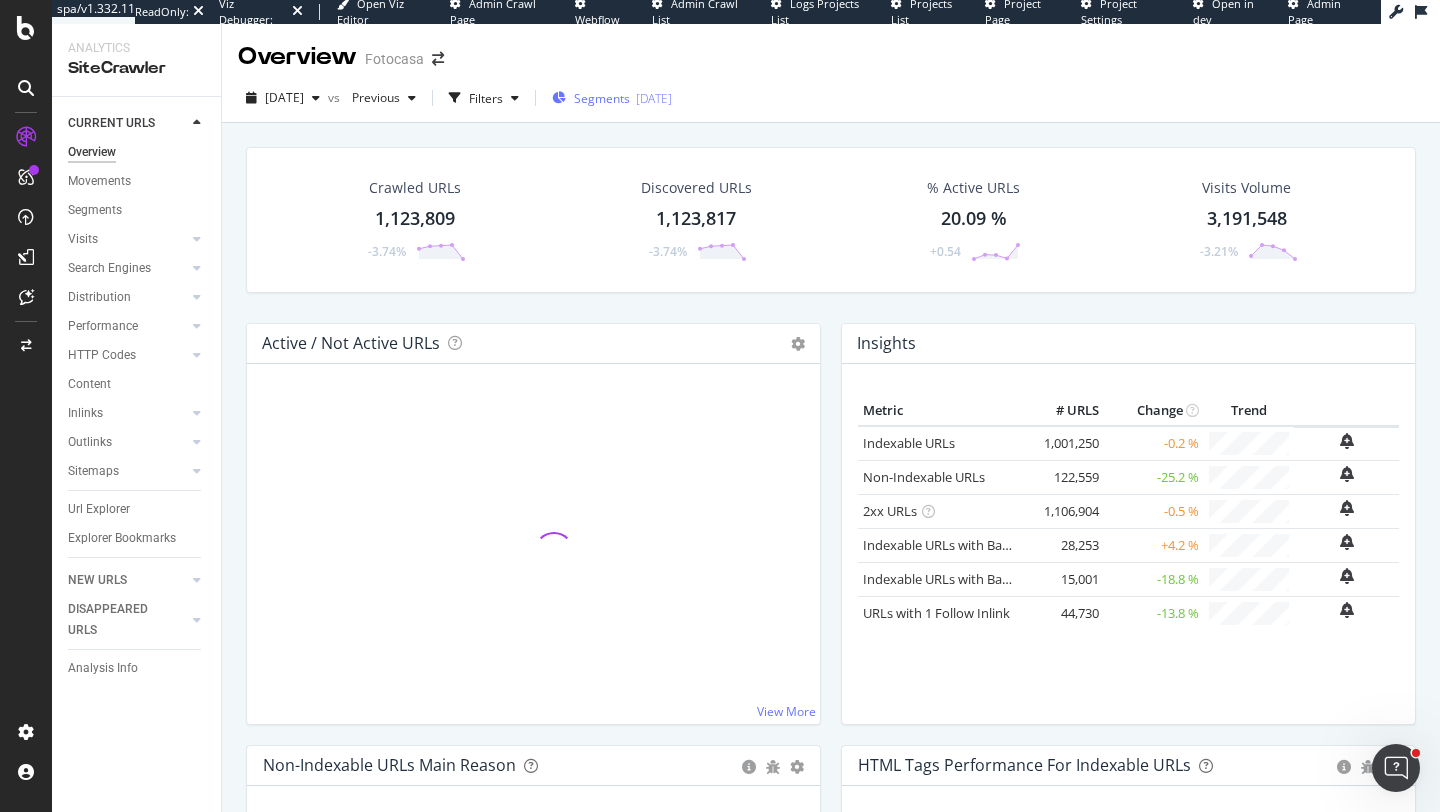 click on "Segments" at bounding box center (602, 98) 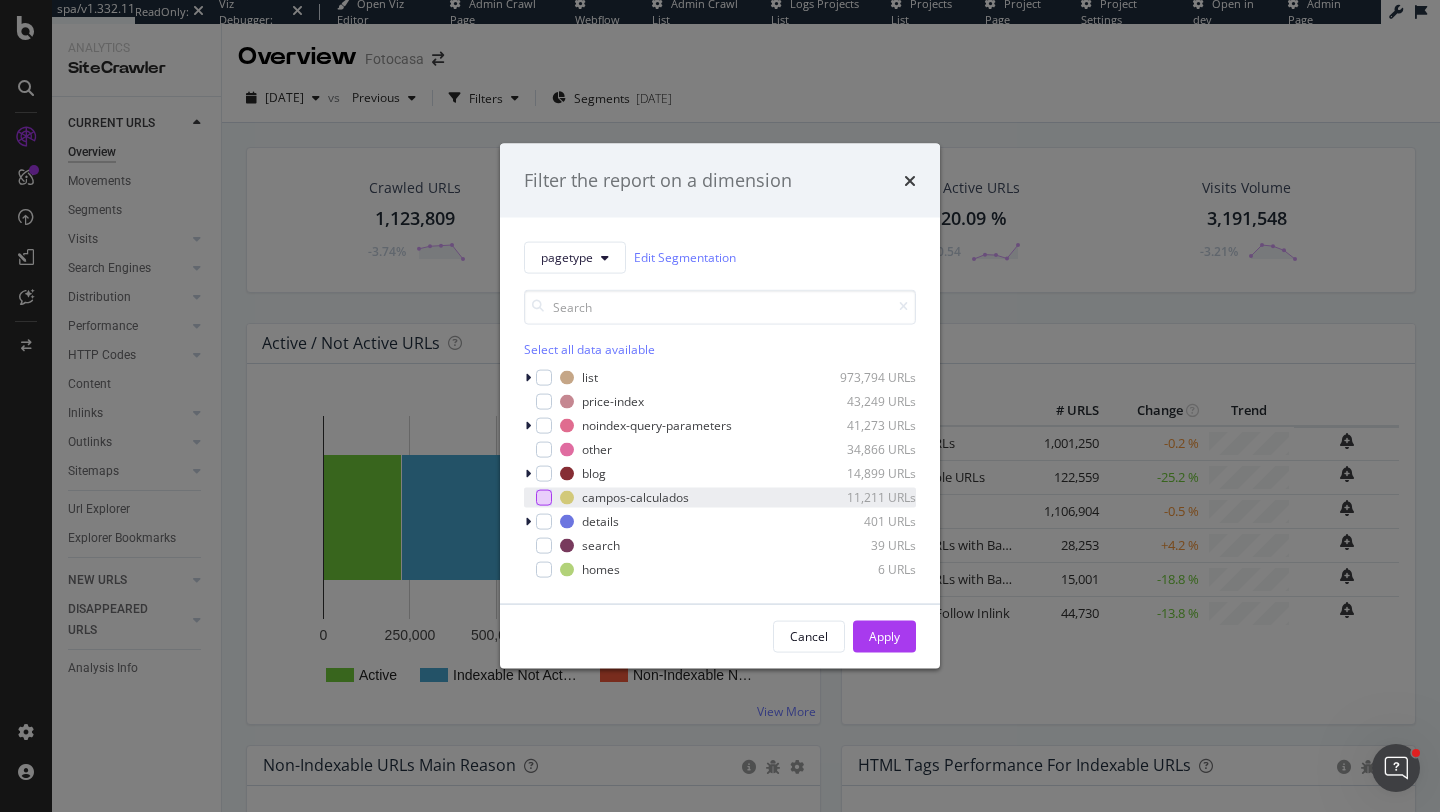 click at bounding box center (544, 497) 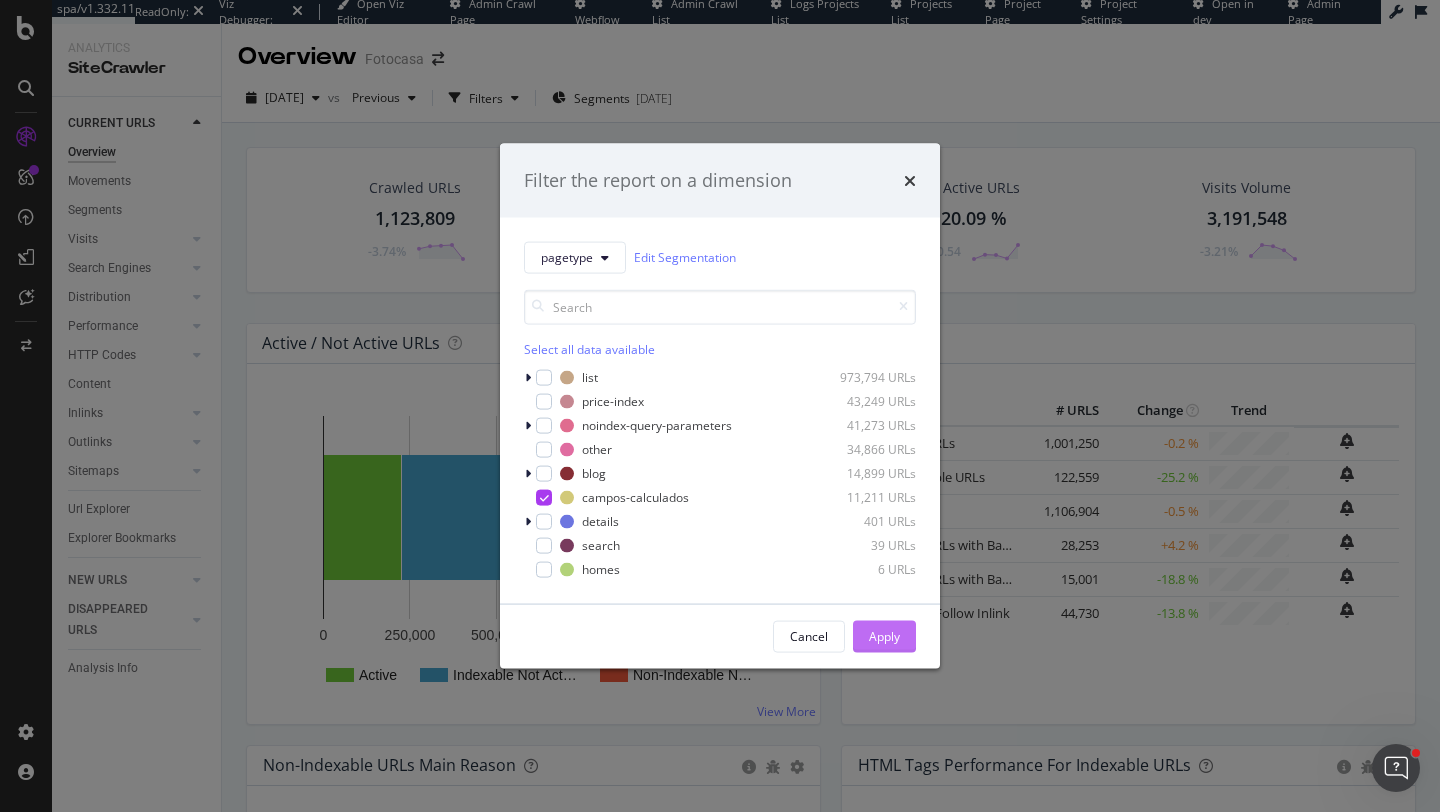 click on "Apply" at bounding box center (884, 636) 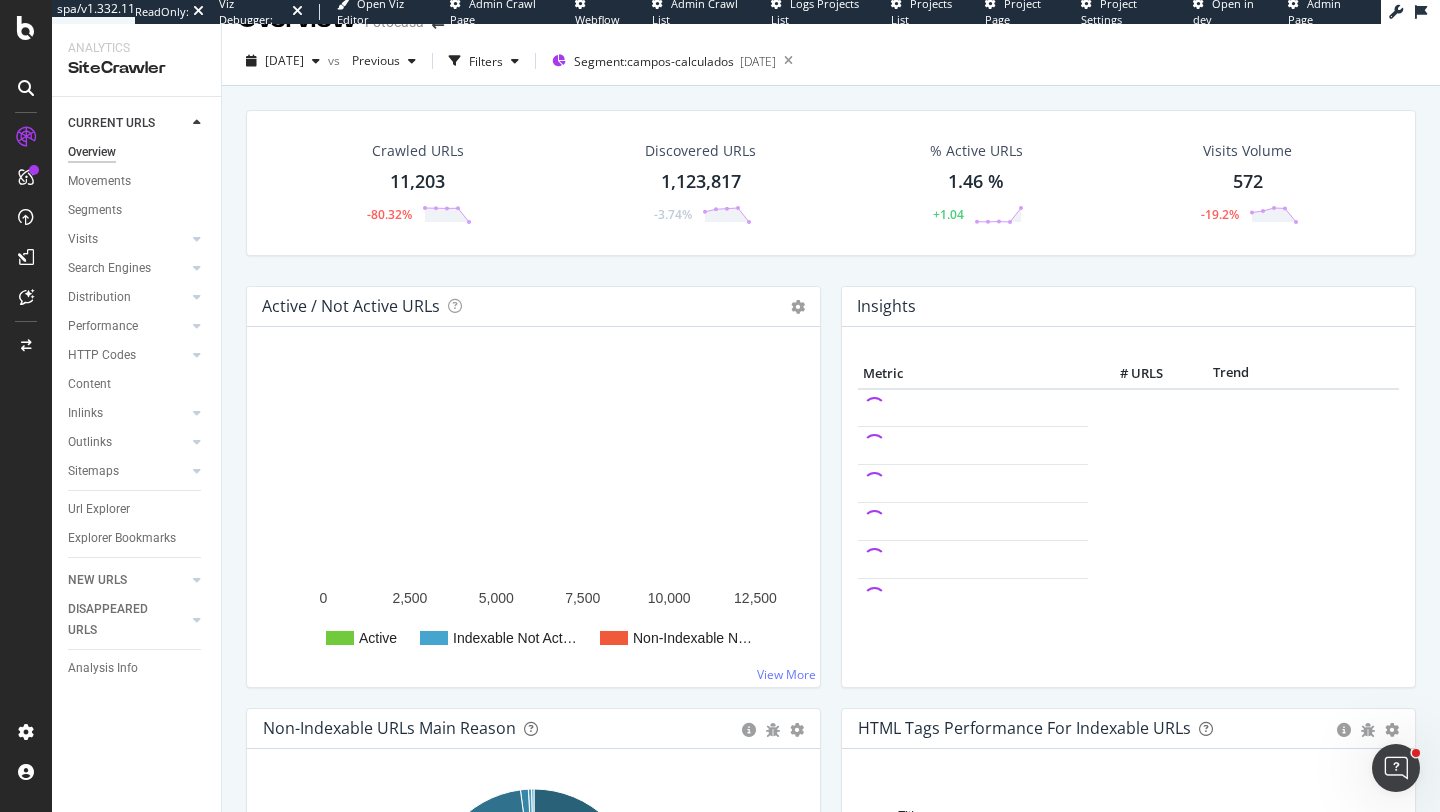 scroll, scrollTop: 0, scrollLeft: 0, axis: both 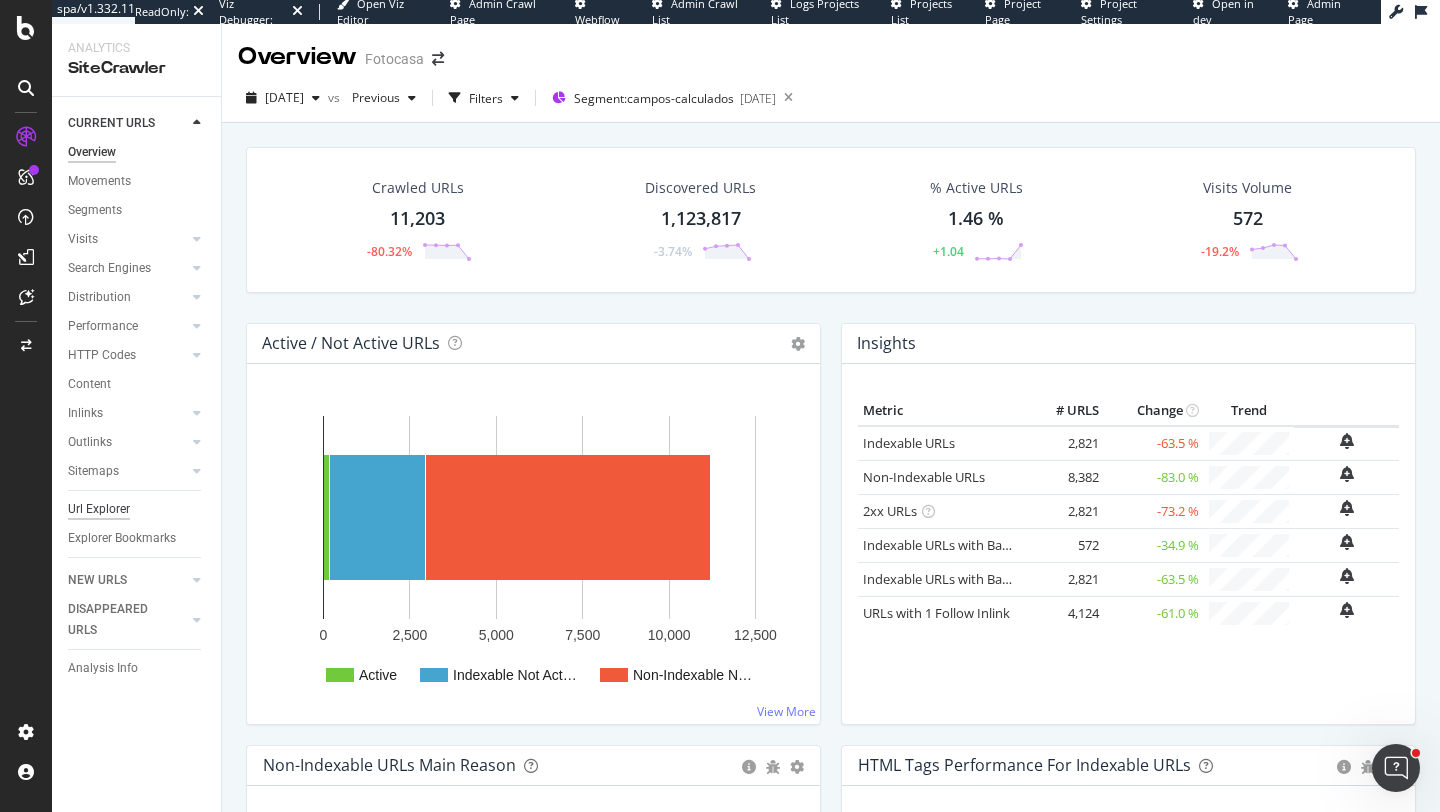 type 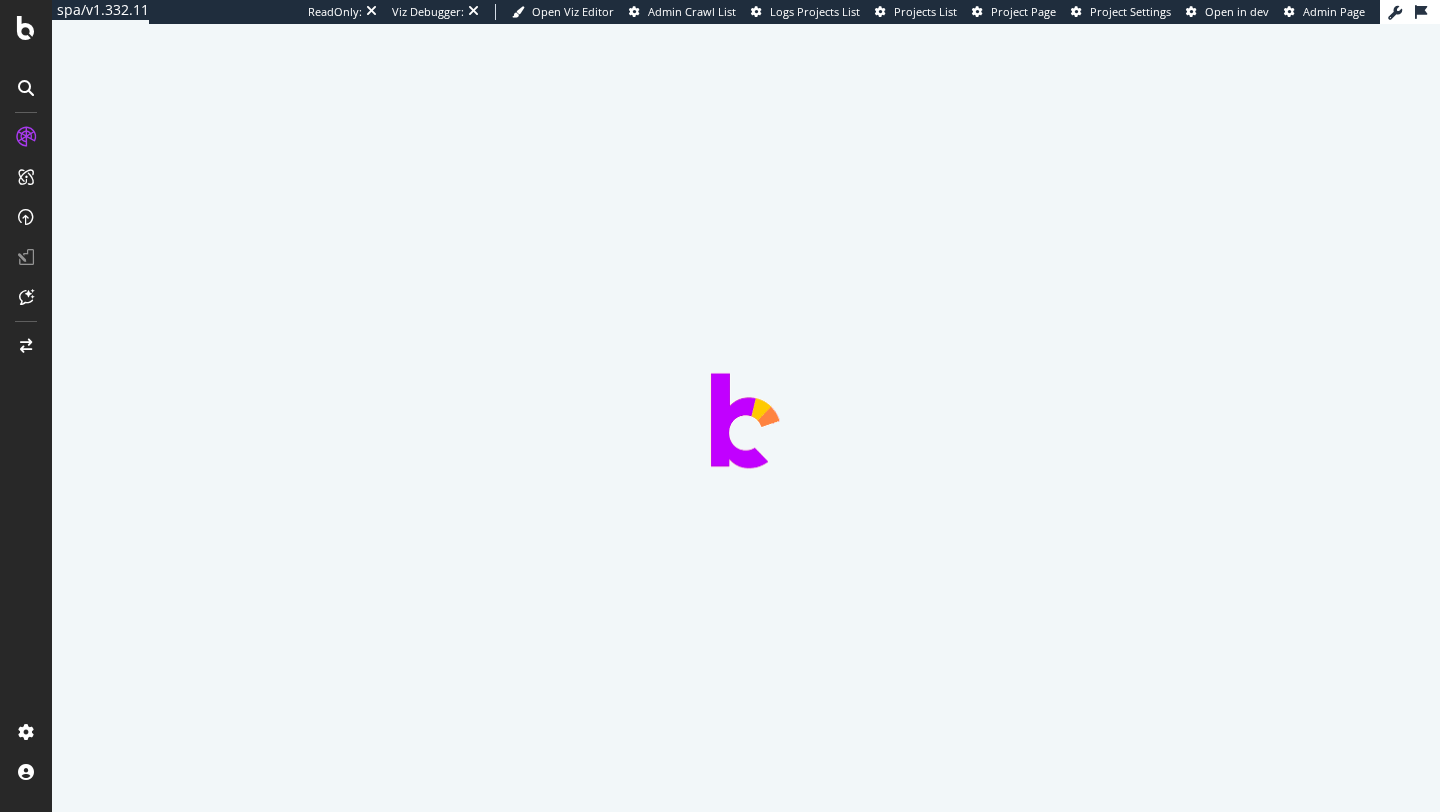 scroll, scrollTop: 0, scrollLeft: 0, axis: both 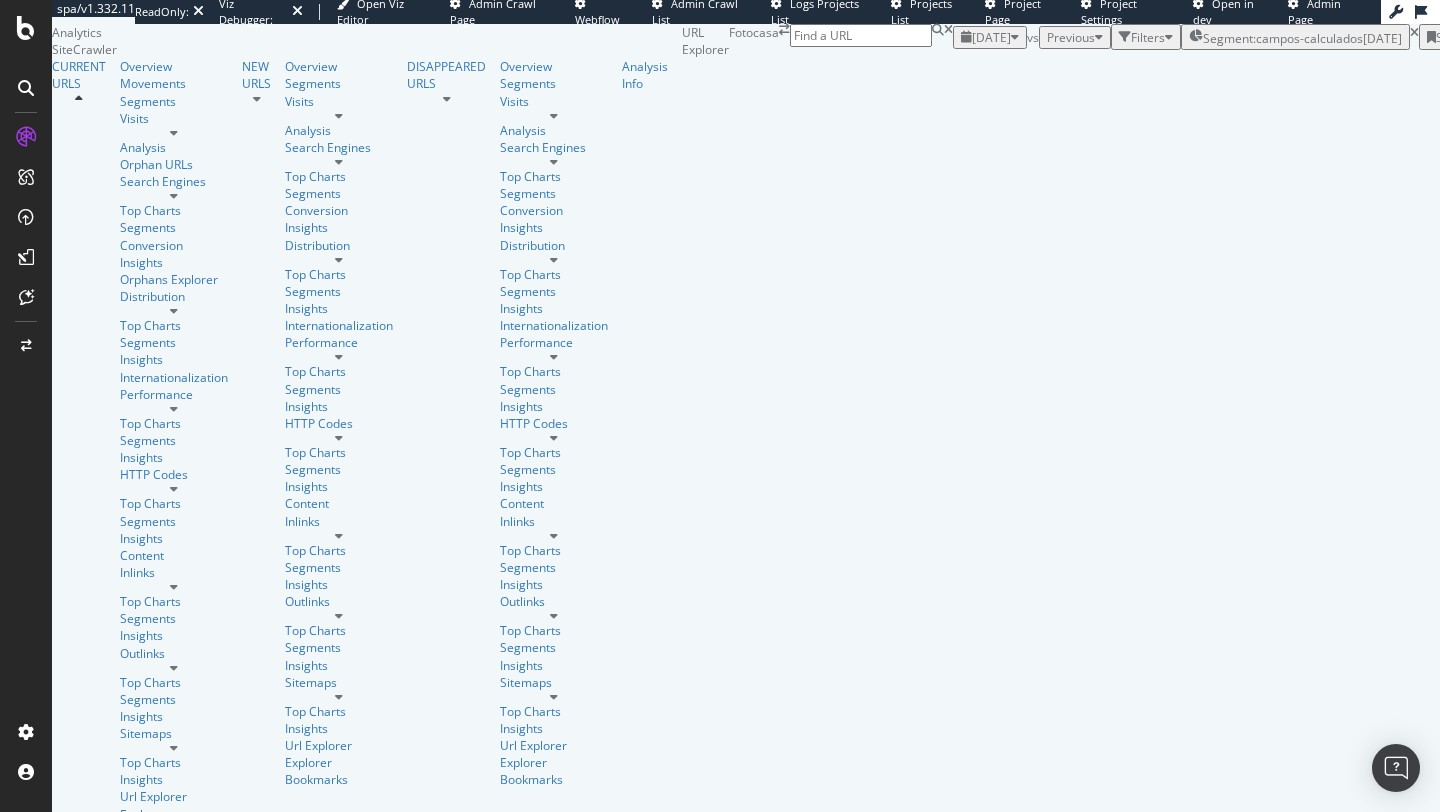click on "[DATE]" at bounding box center [991, 37] 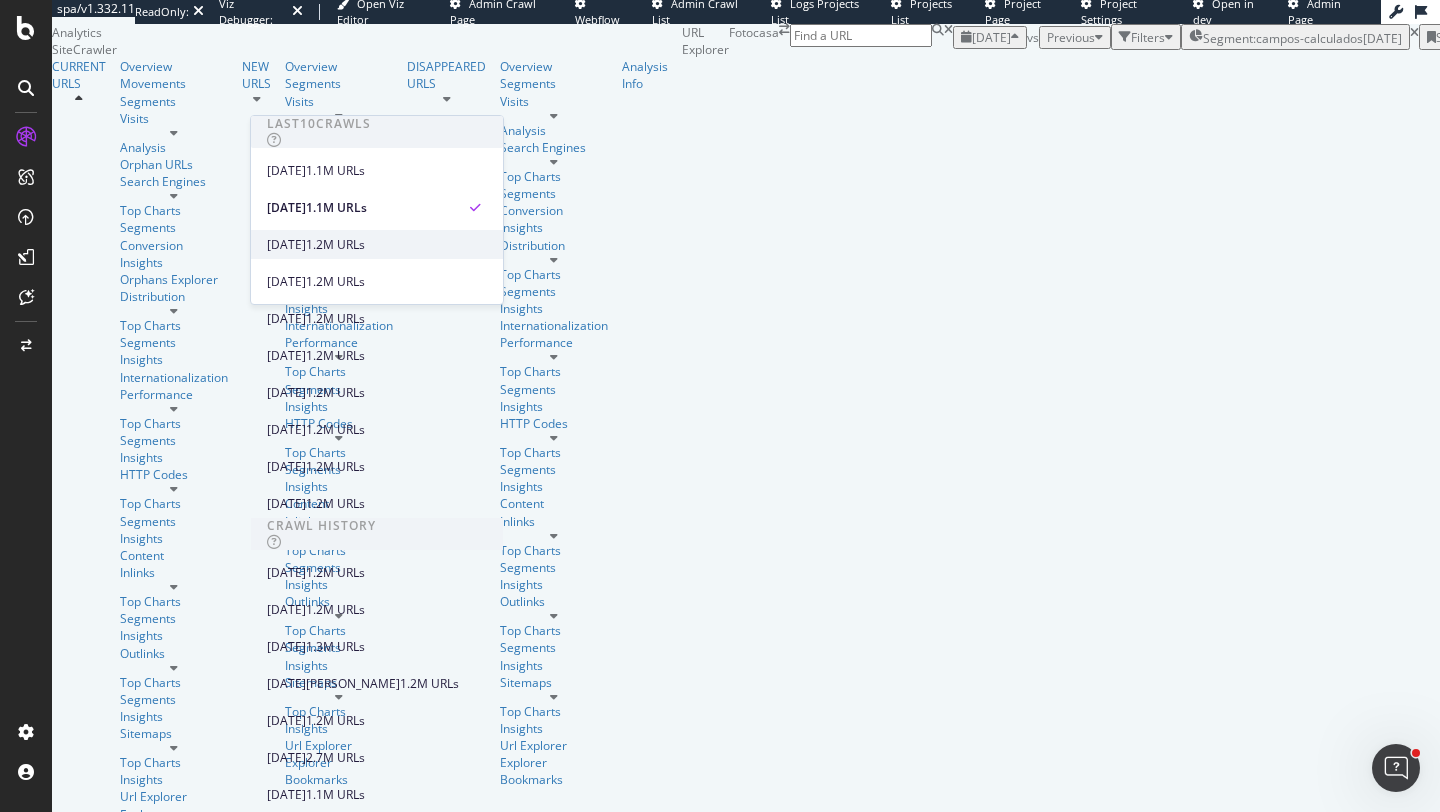 scroll, scrollTop: 0, scrollLeft: 0, axis: both 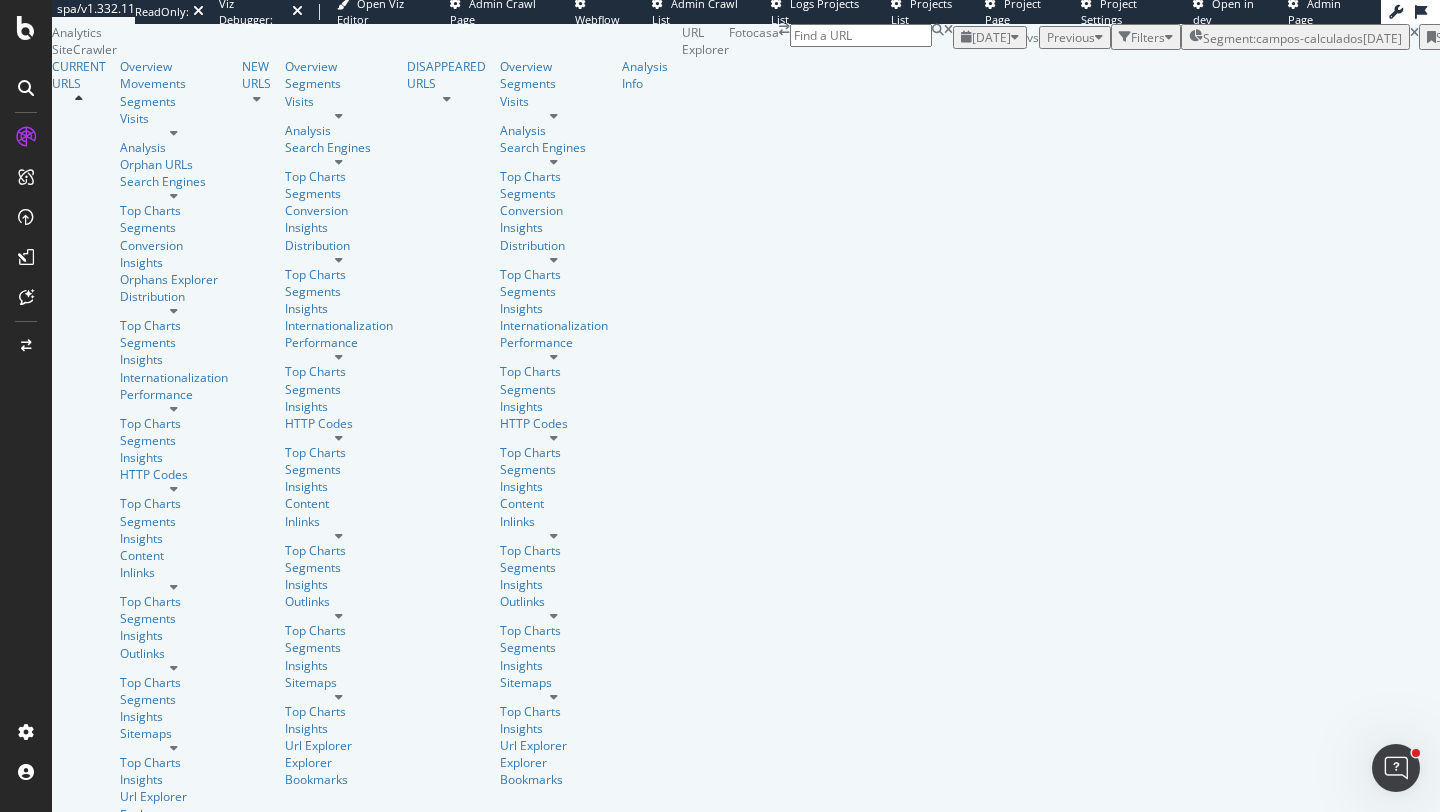 click on "Manage Columns" at bounding box center [1764, 326] 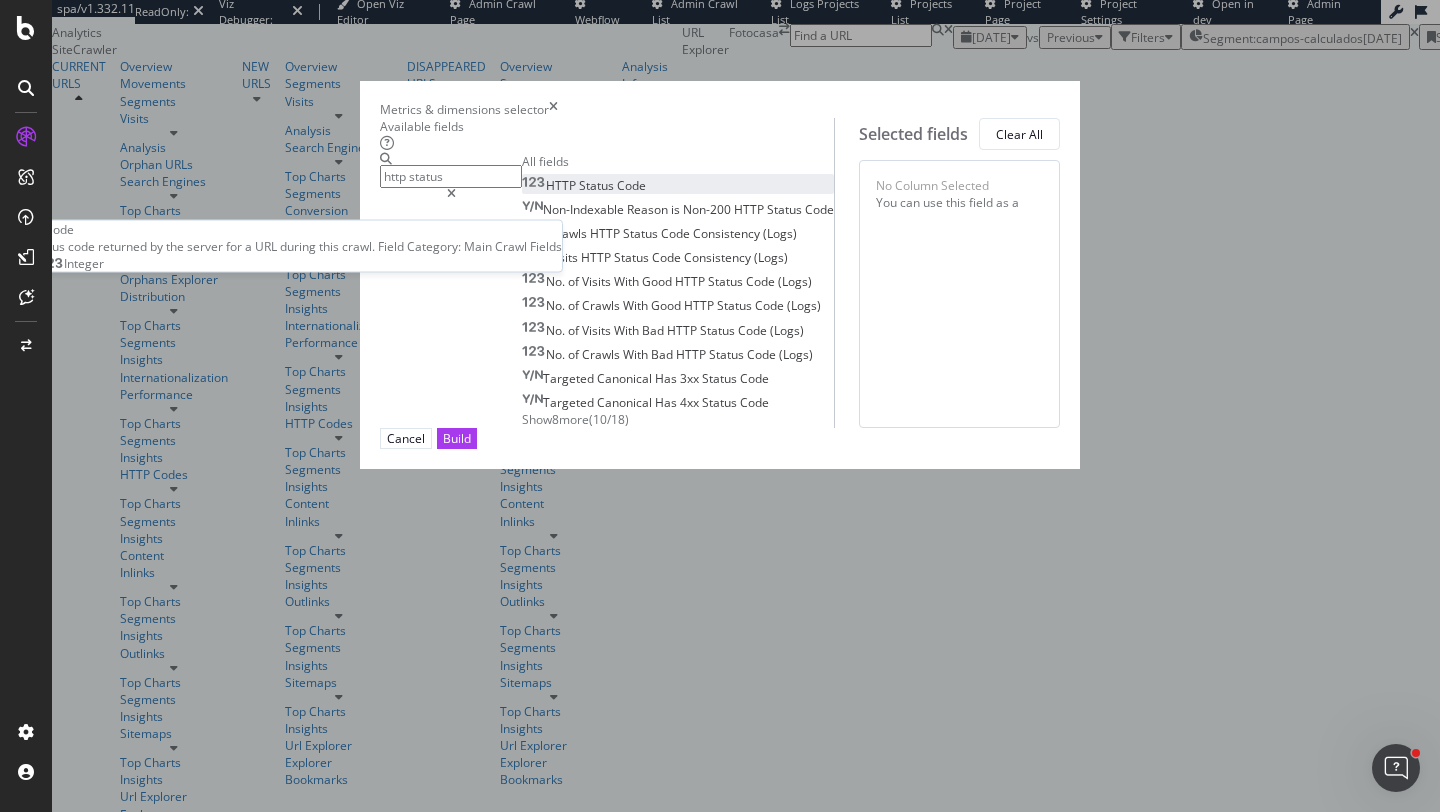 type on "http status" 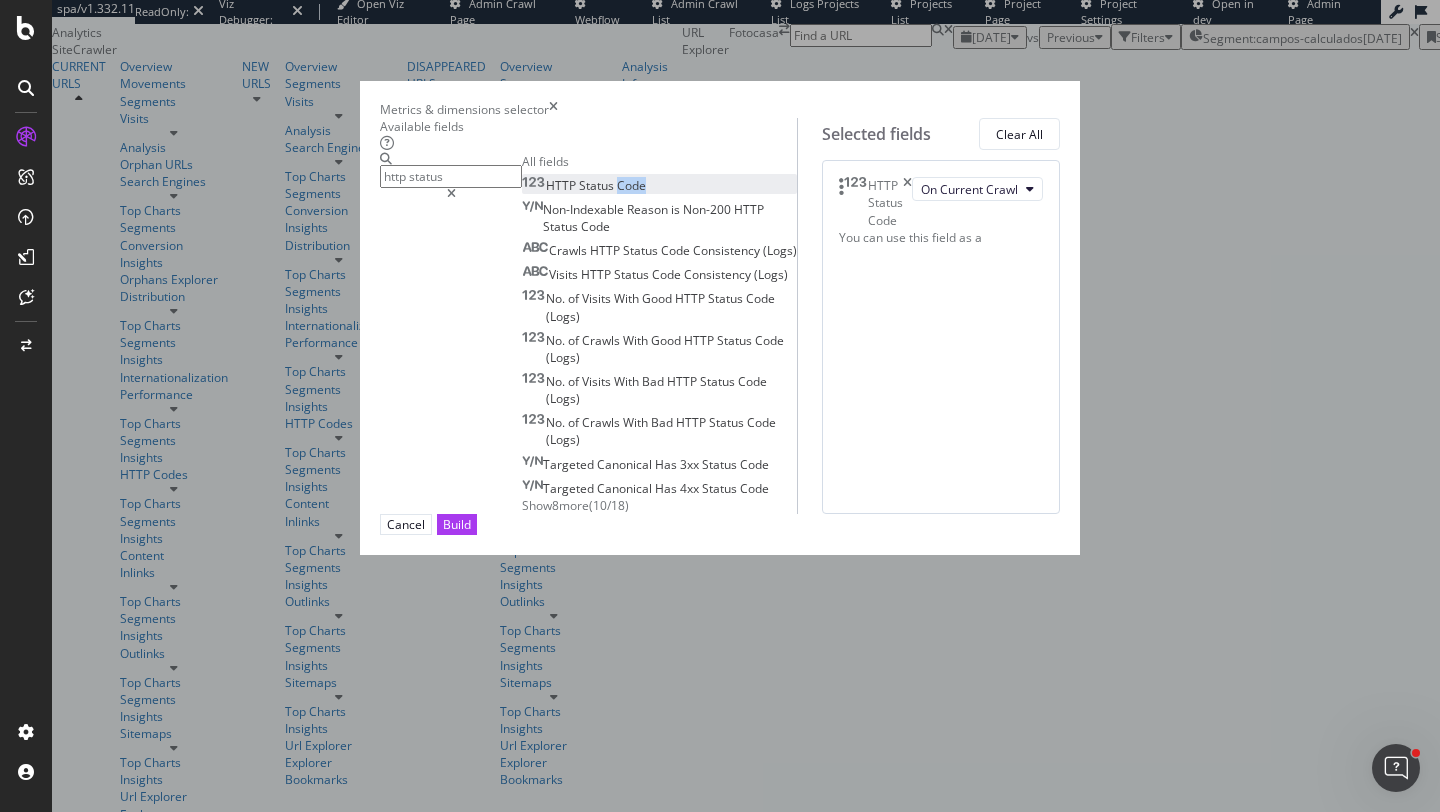click on "Code" at bounding box center [631, 185] 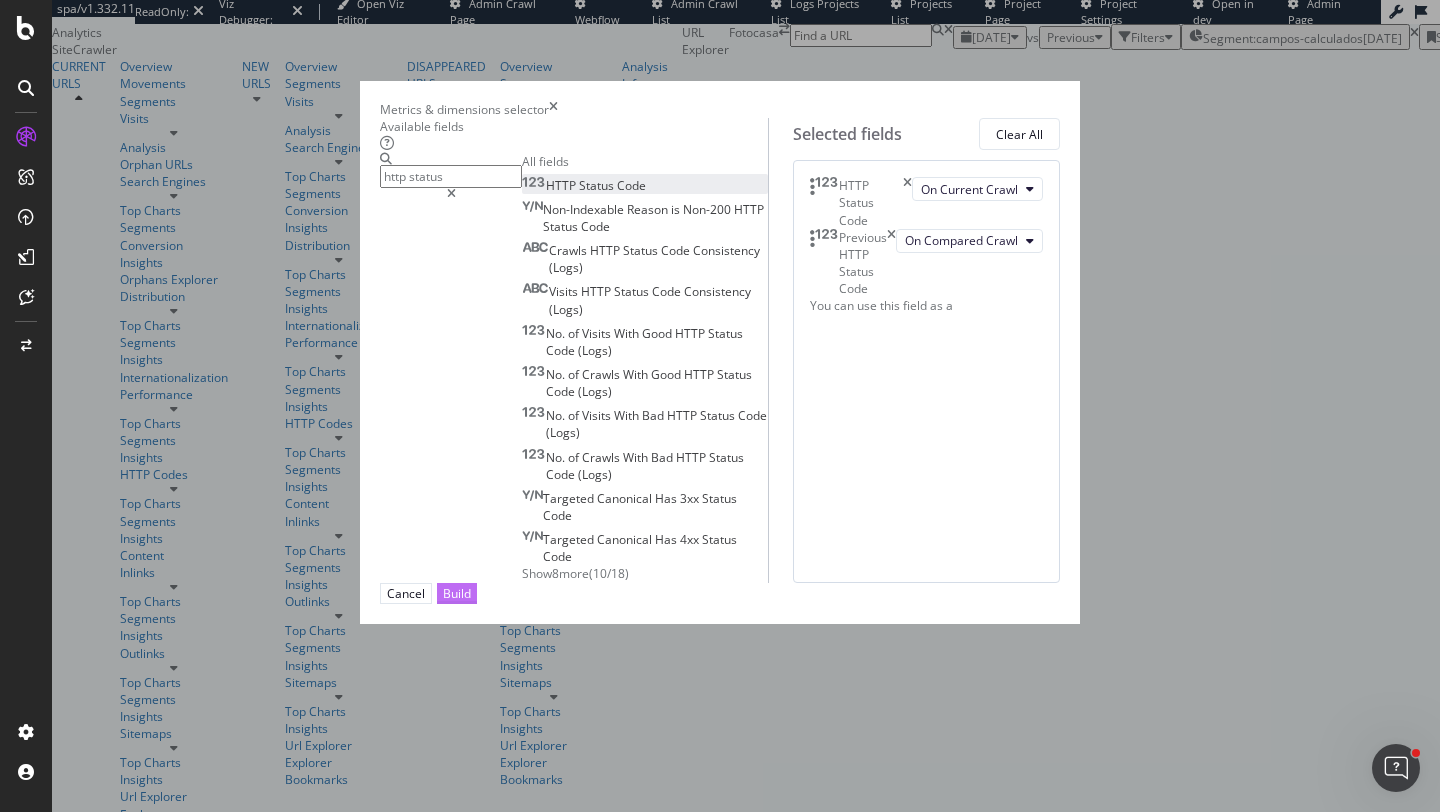 click on "Build" at bounding box center [457, 593] 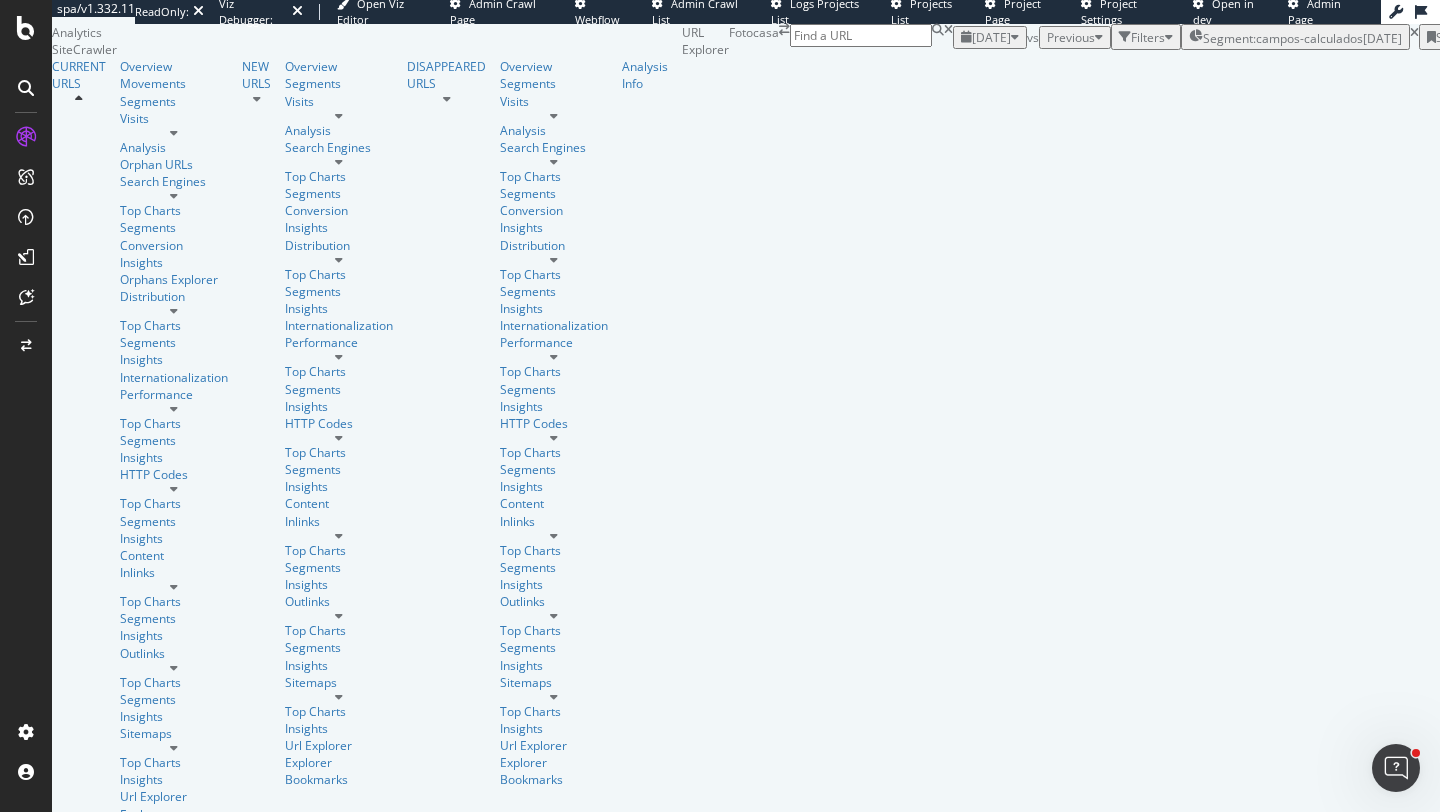 scroll, scrollTop: 3532, scrollLeft: 0, axis: vertical 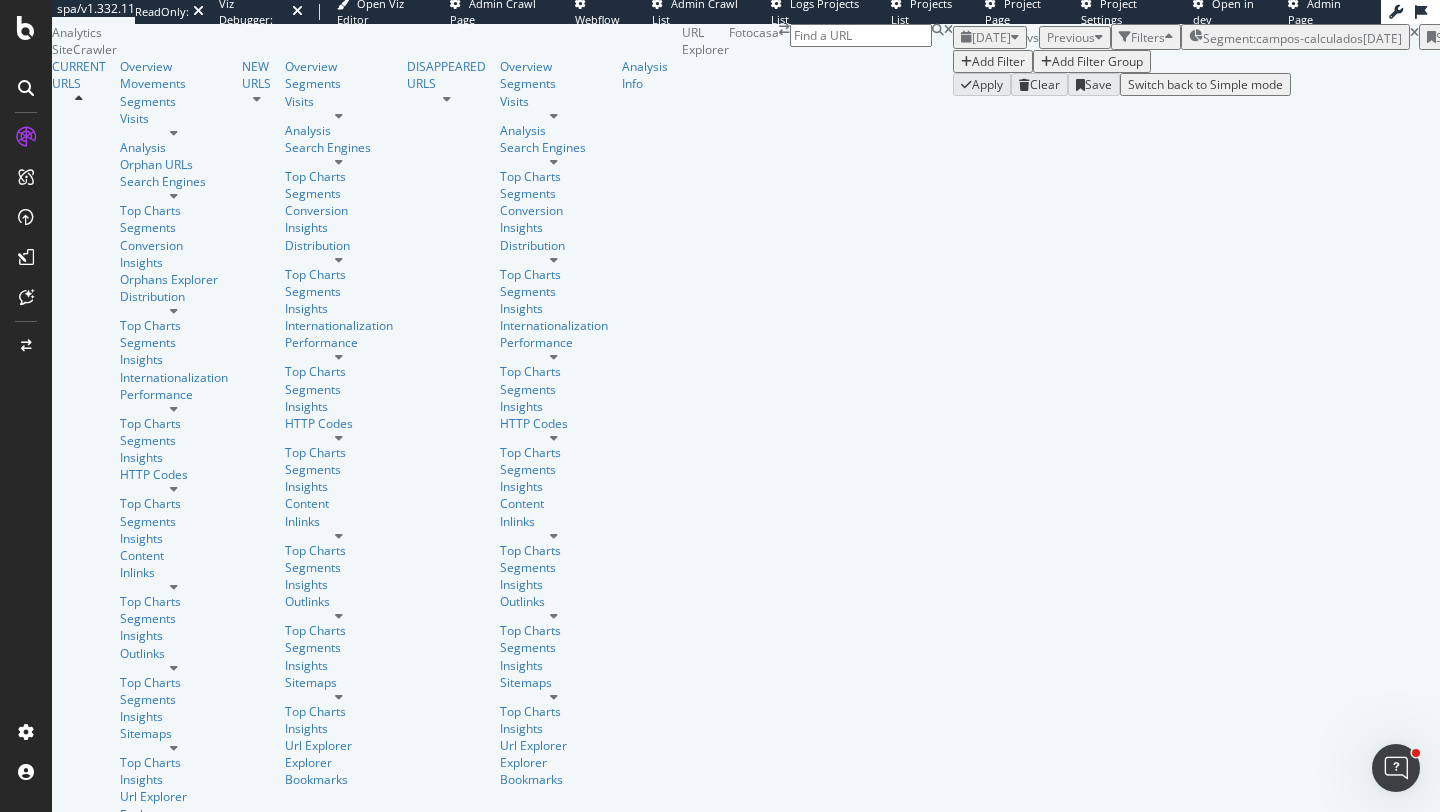 click on "Add Filter" at bounding box center (993, 61) 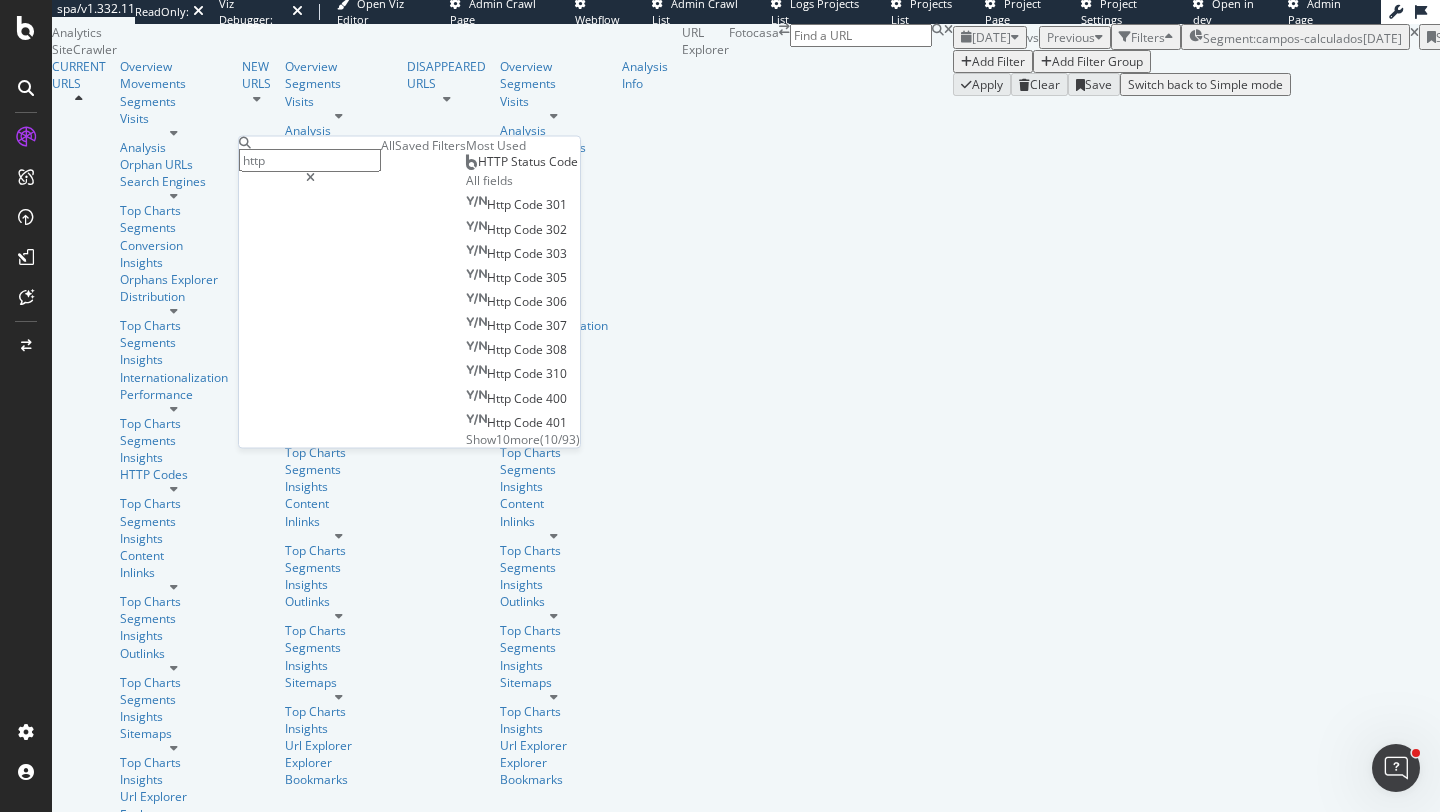 type on "http" 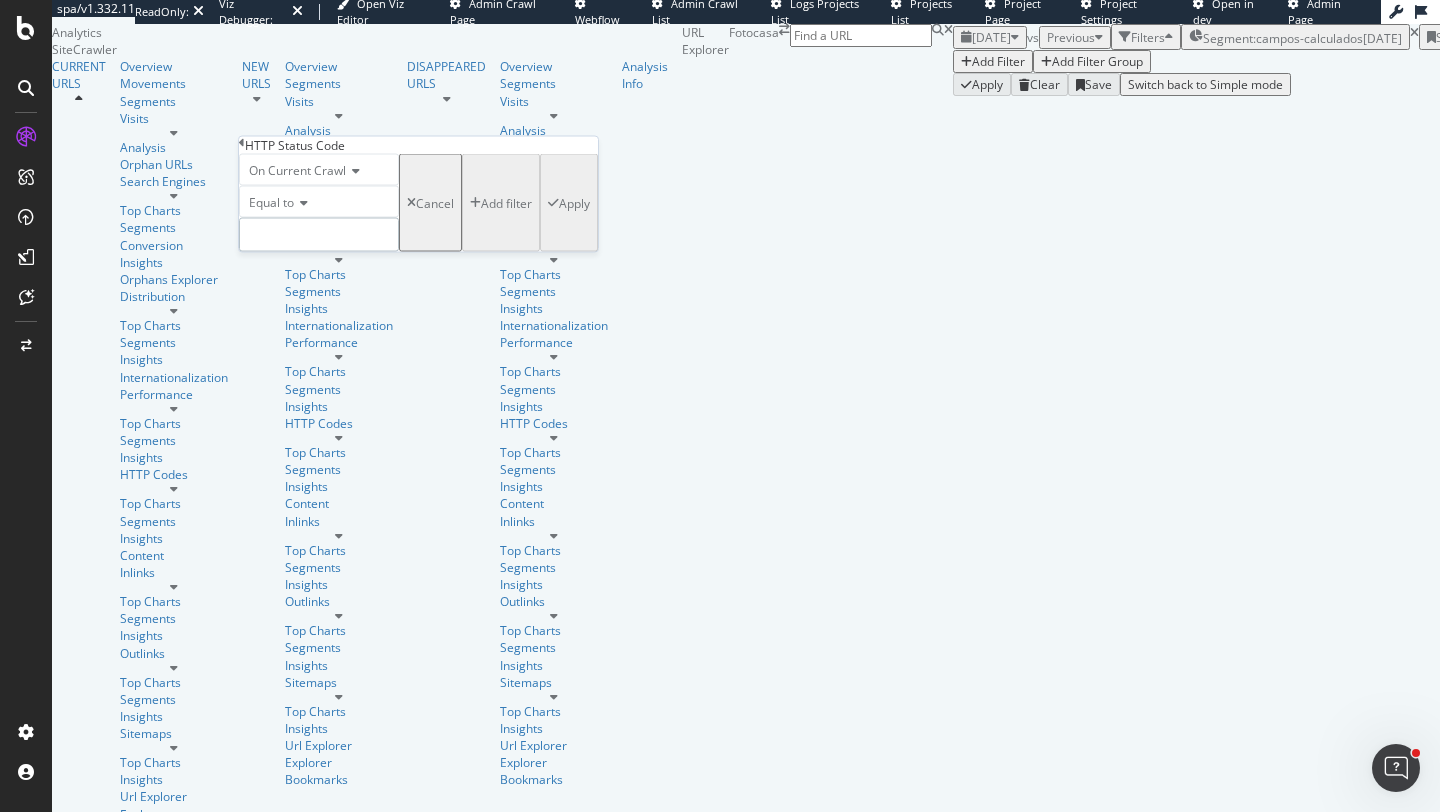 click at bounding box center (319, 235) 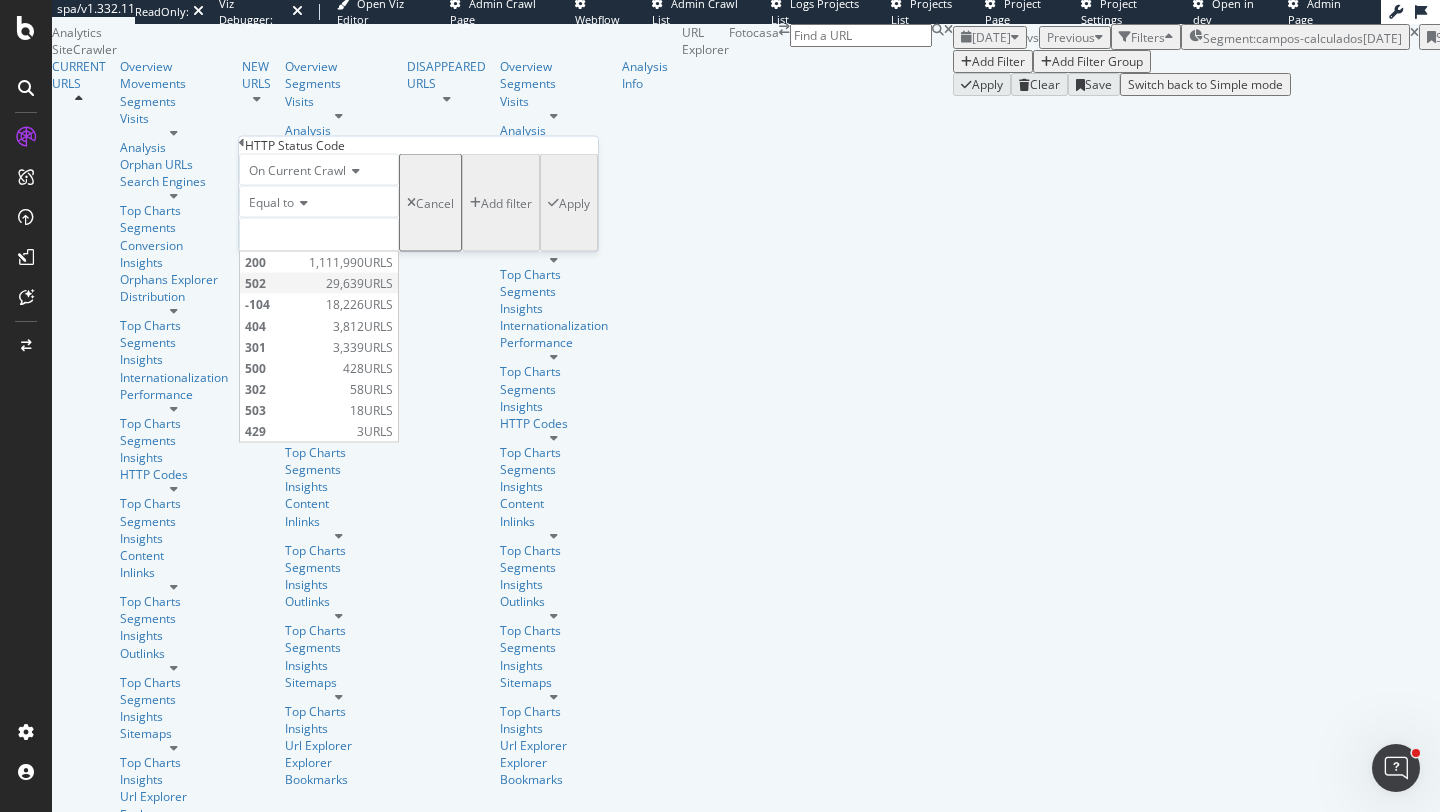 click on "502" at bounding box center [283, 283] 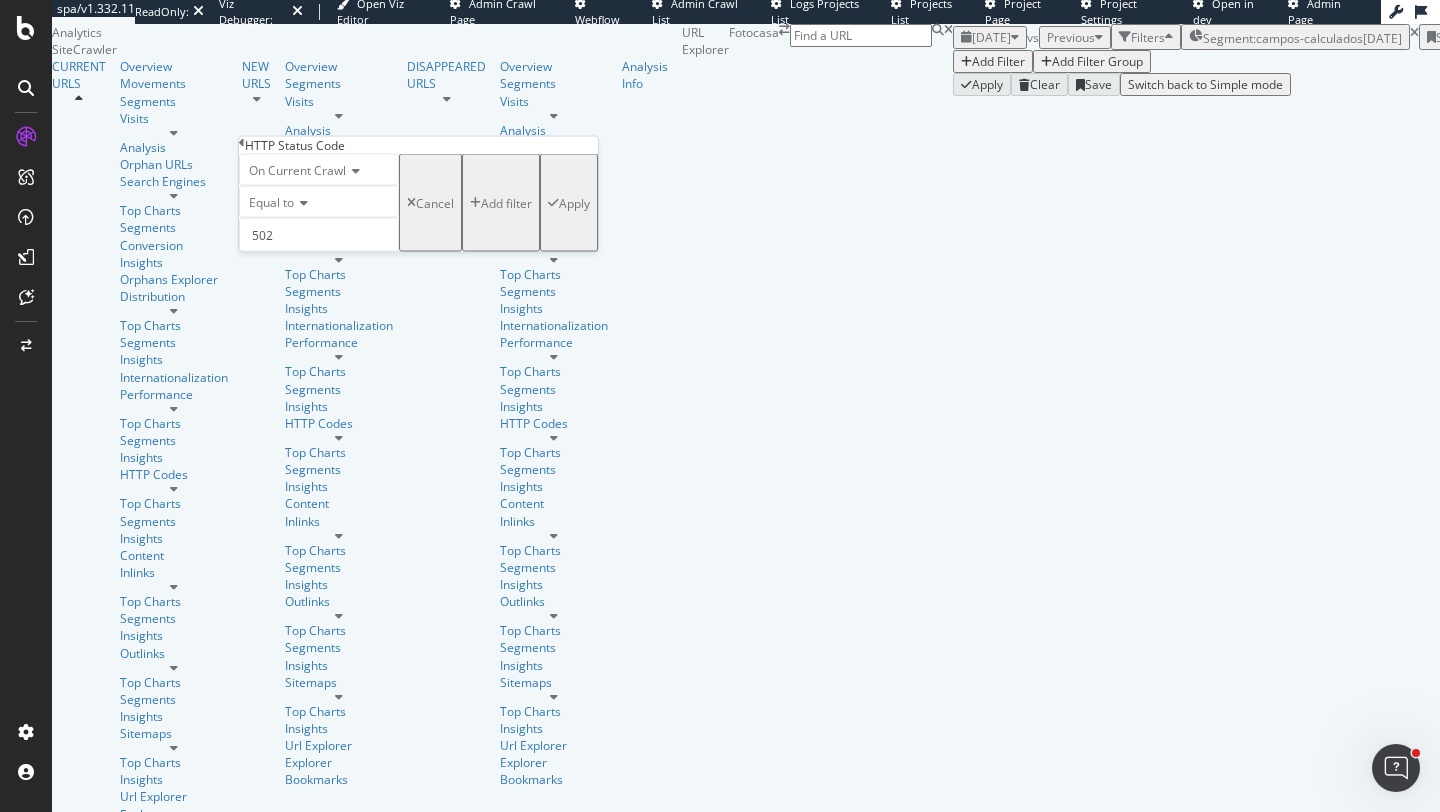click on "Add filter" at bounding box center (506, 202) 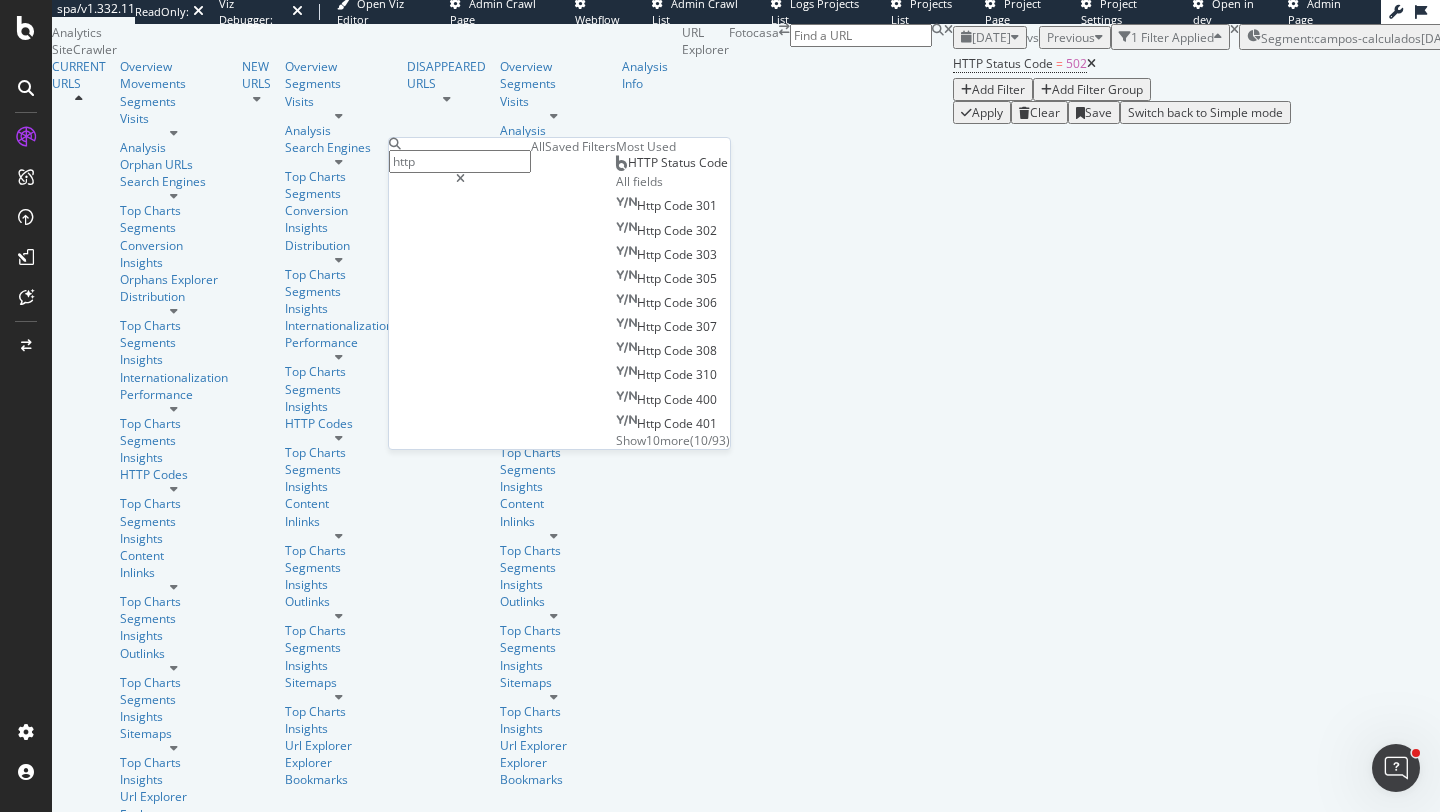 click on "HTTP Status Code" at bounding box center (678, 162) 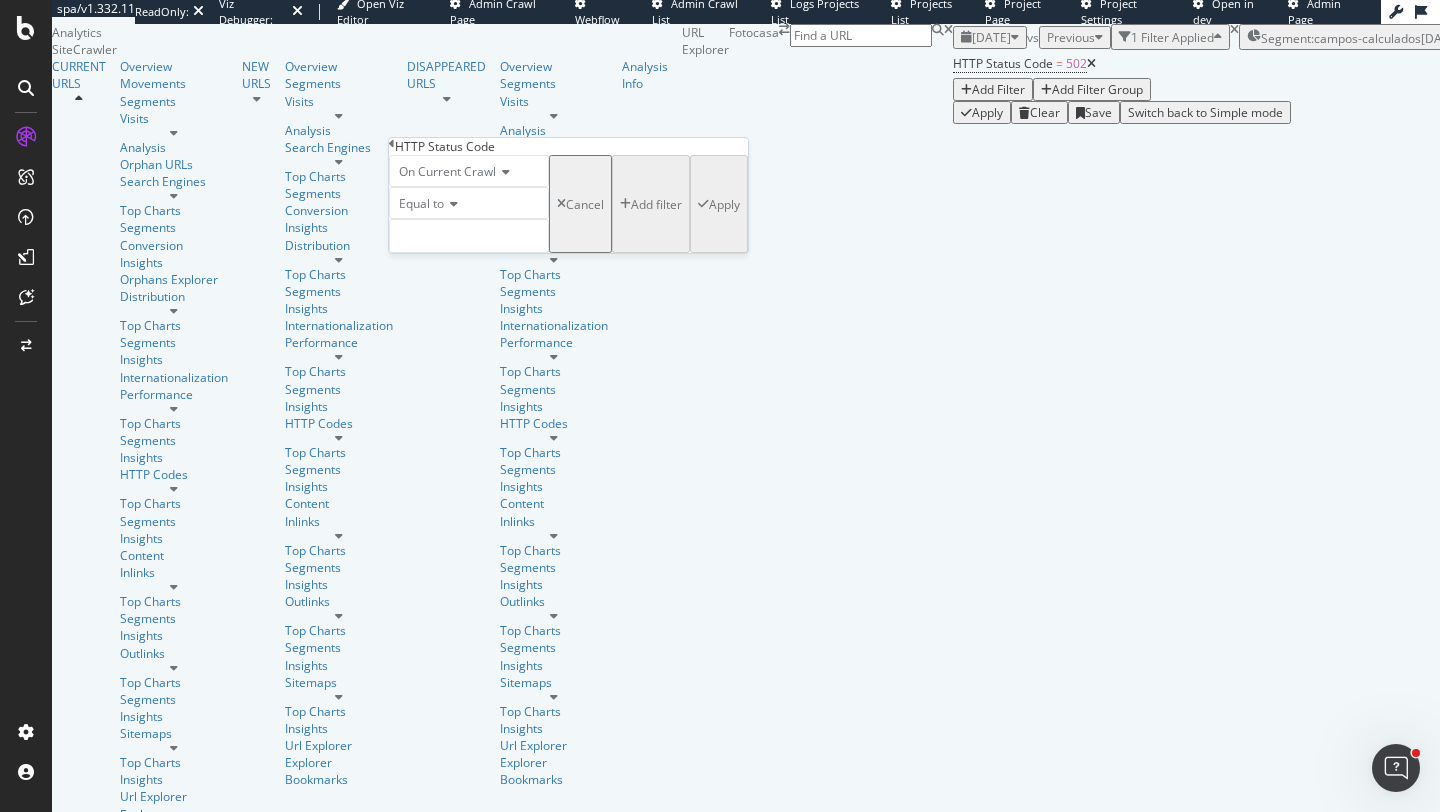click on "On Current Crawl" at bounding box center [447, 171] 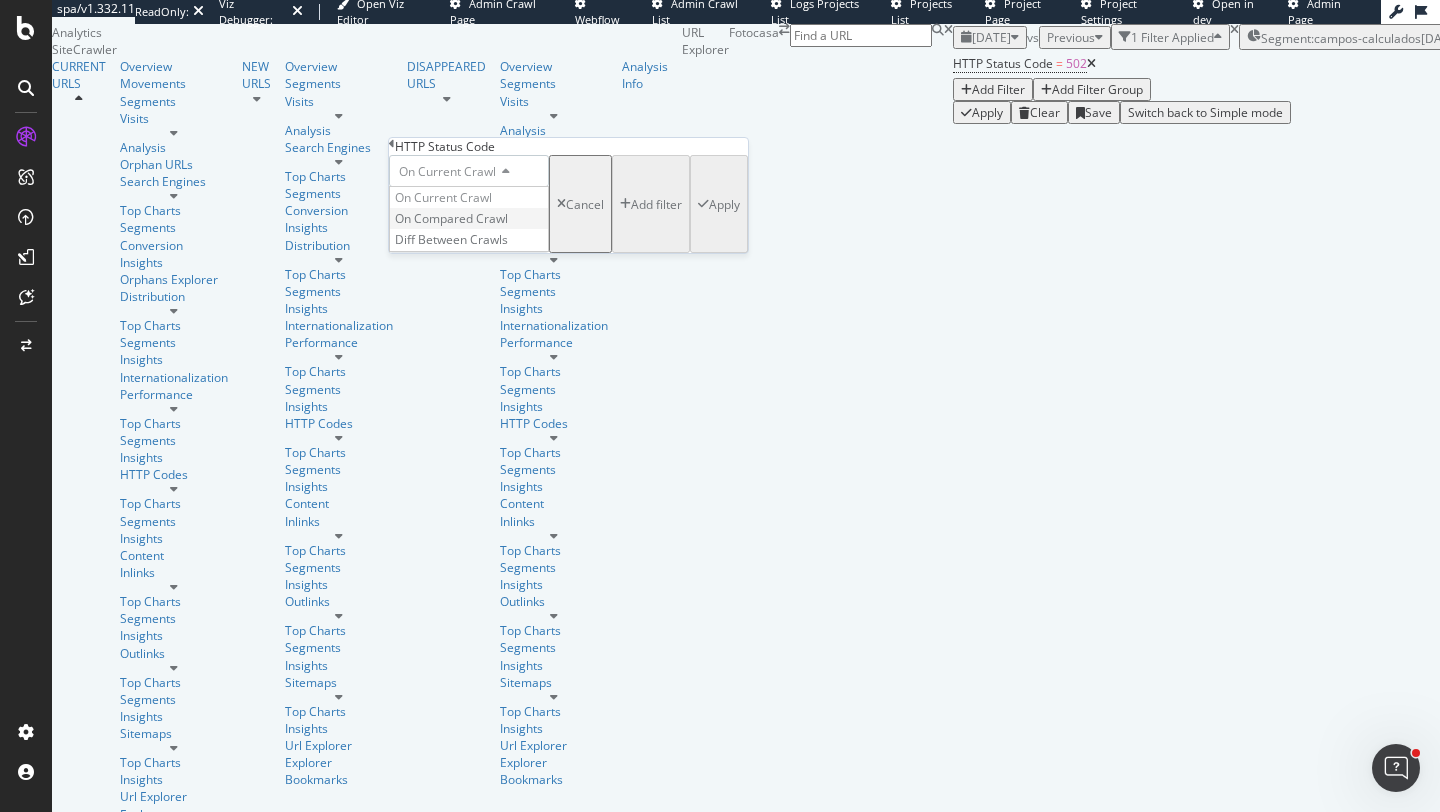 click on "On Compared Crawl" at bounding box center [451, 218] 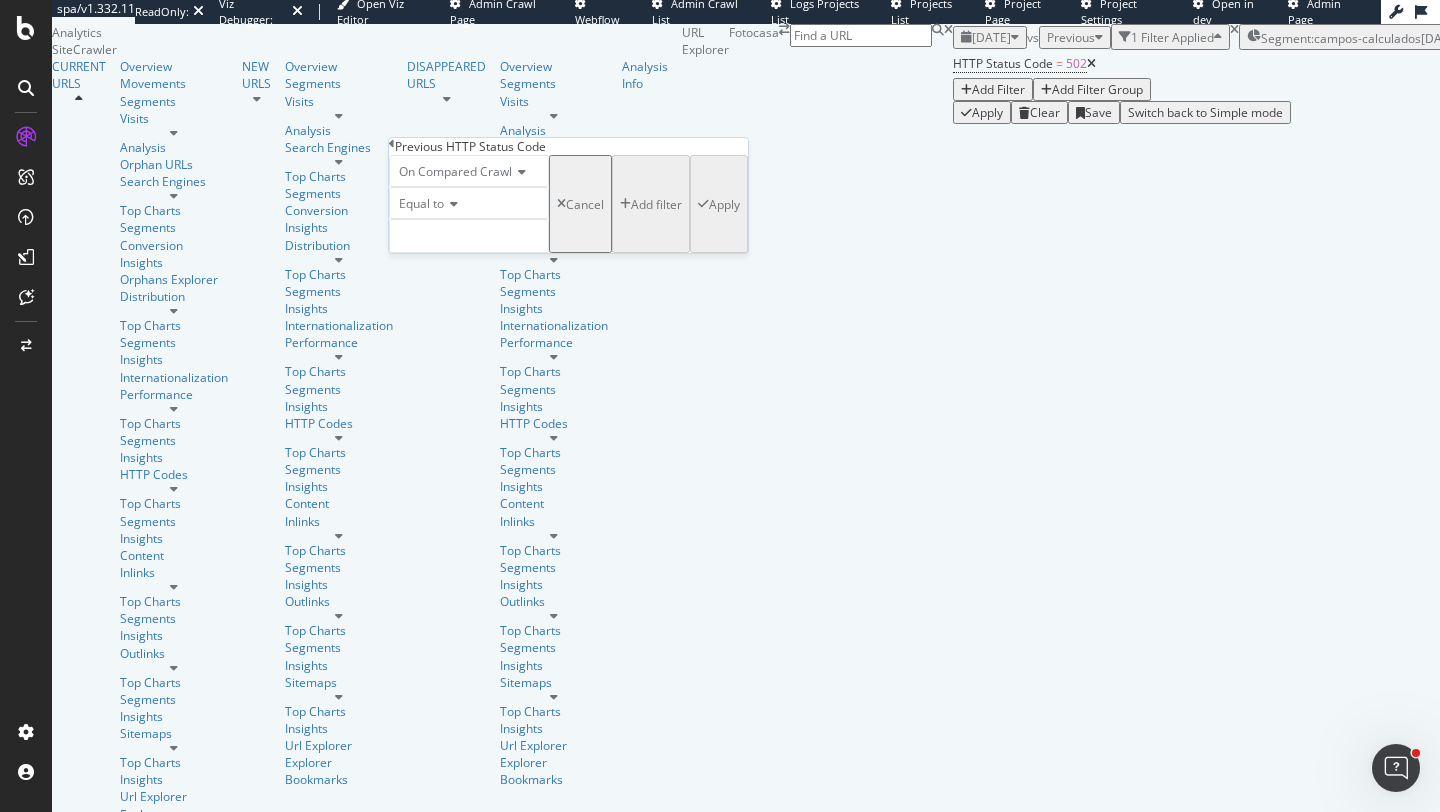 click on "Equal to" at bounding box center (421, 203) 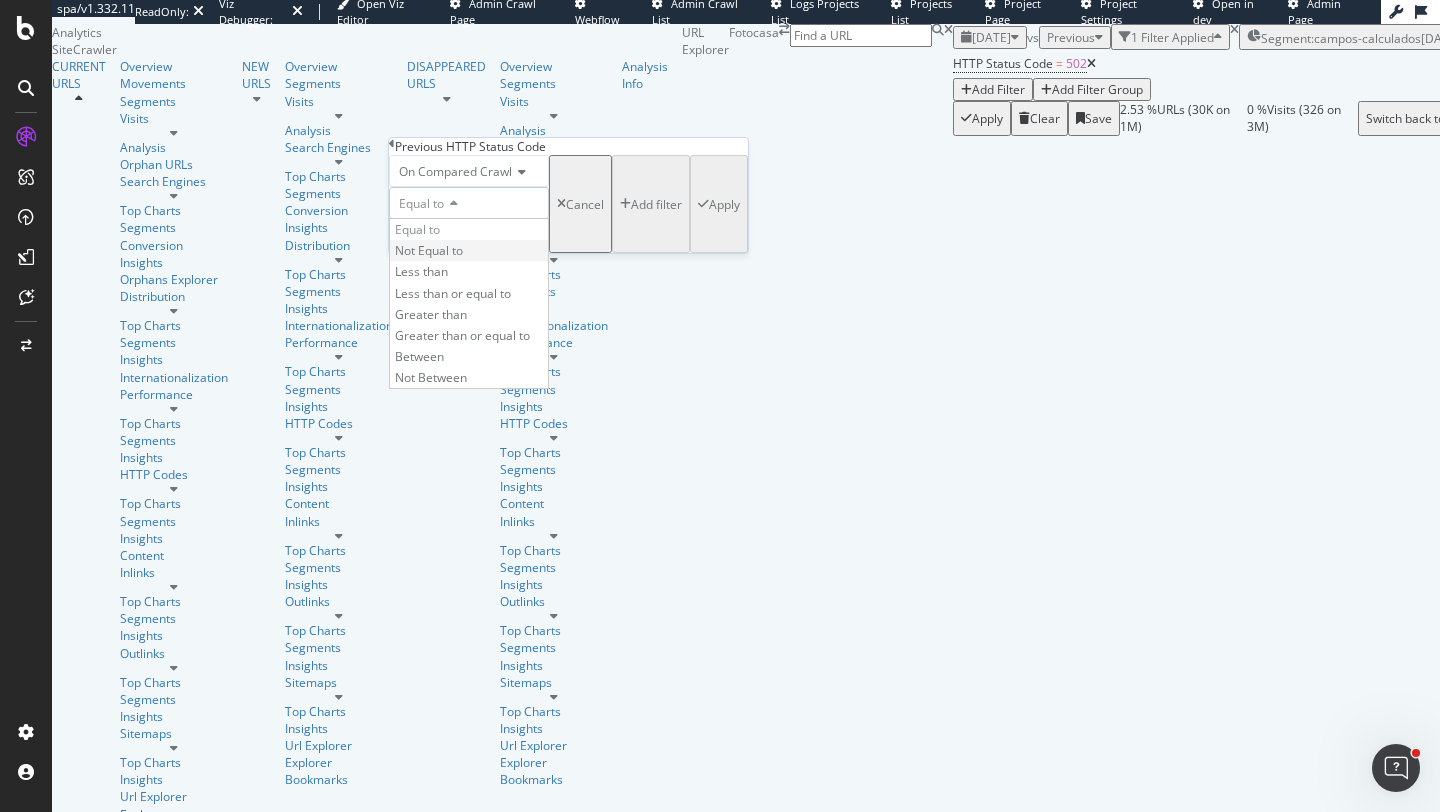 click on "Not Equal to" at bounding box center (429, 250) 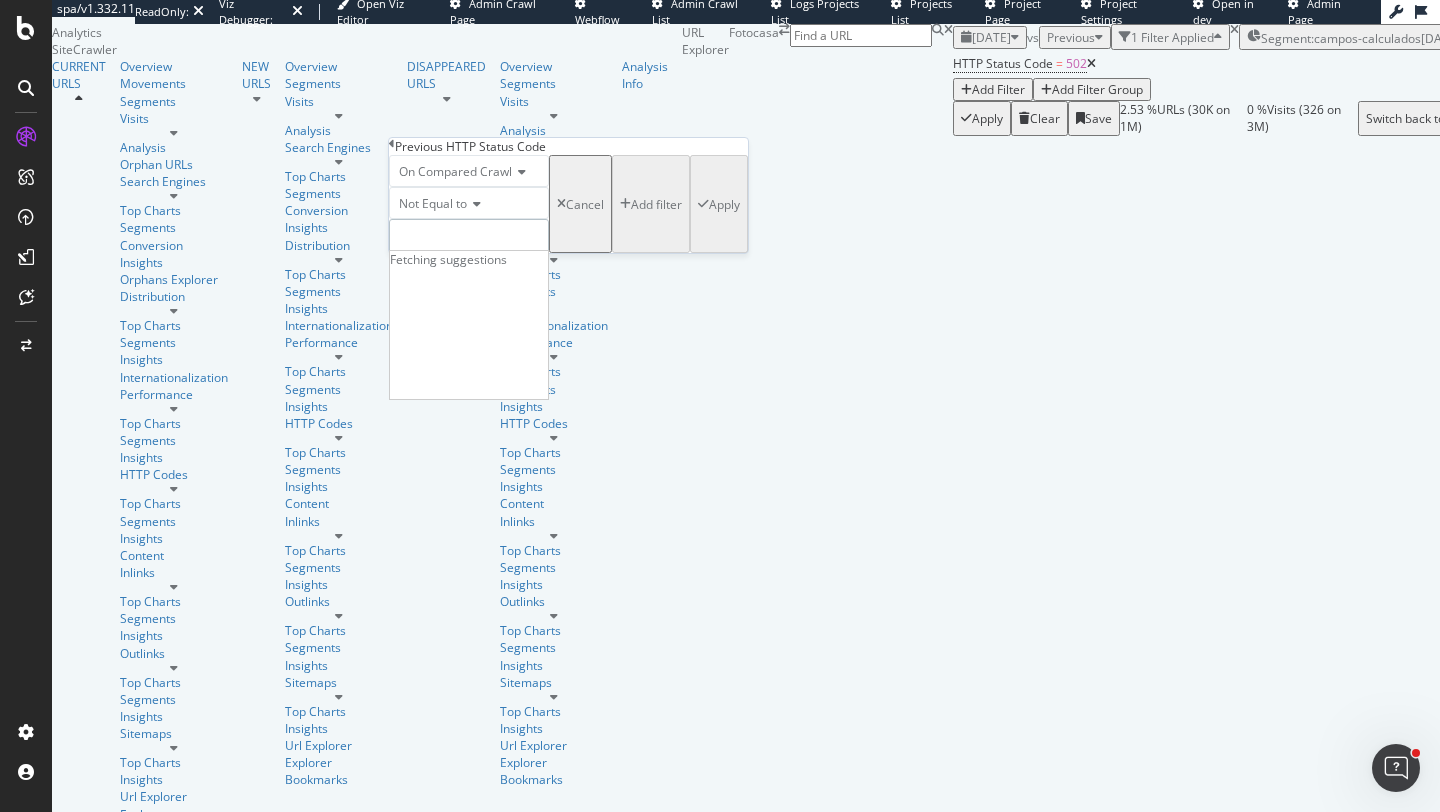 click at bounding box center (469, 236) 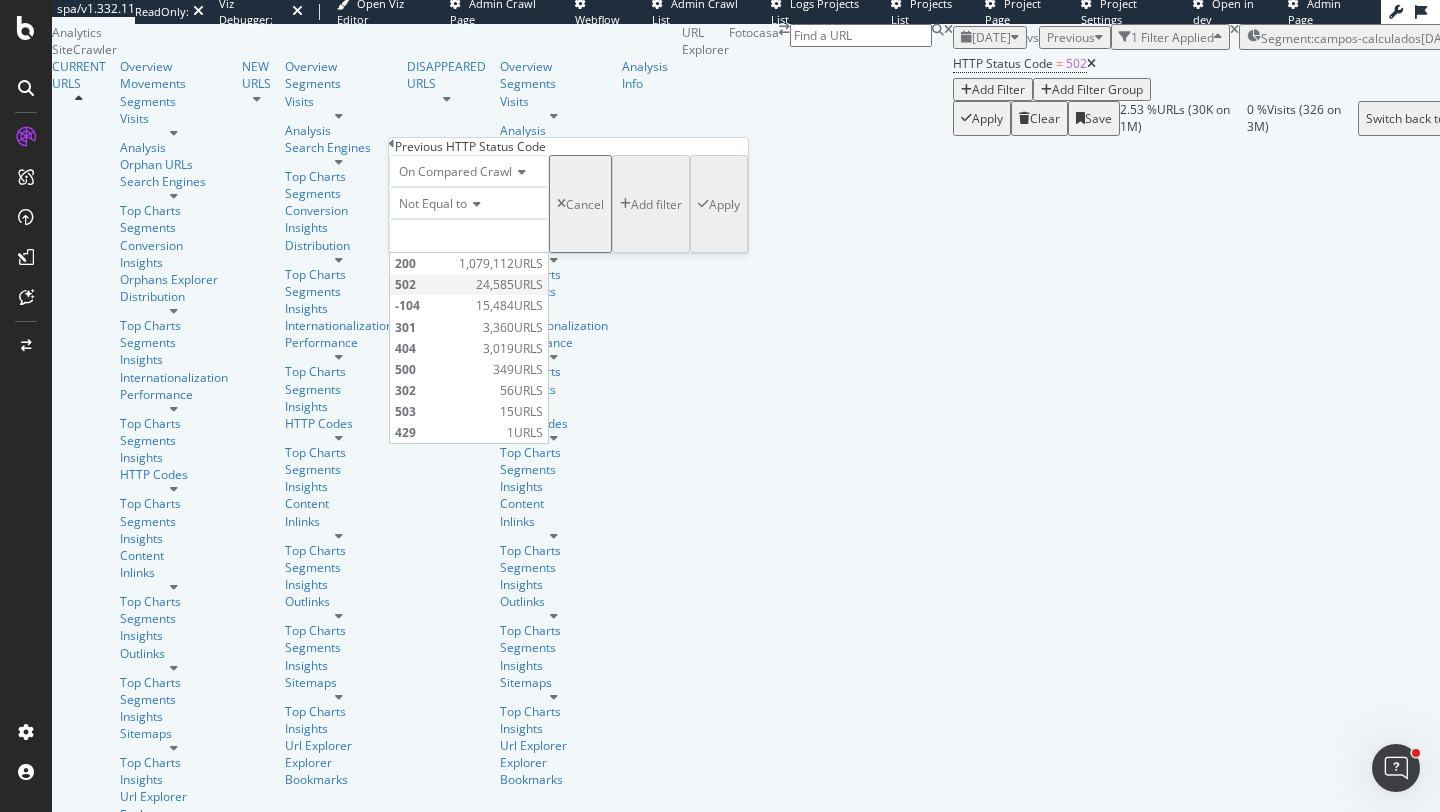 click on "502" at bounding box center [433, 284] 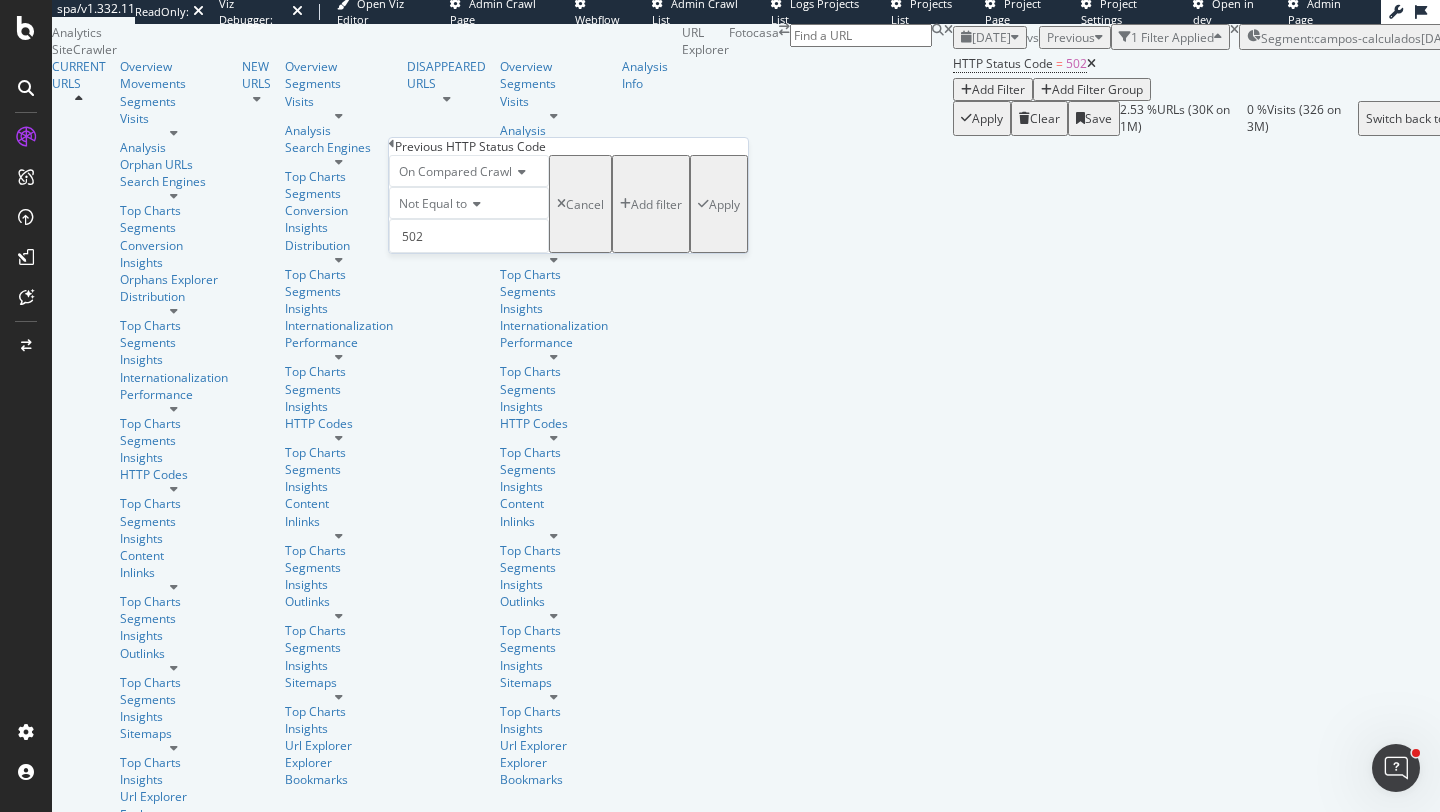 click on "Apply" at bounding box center (724, 204) 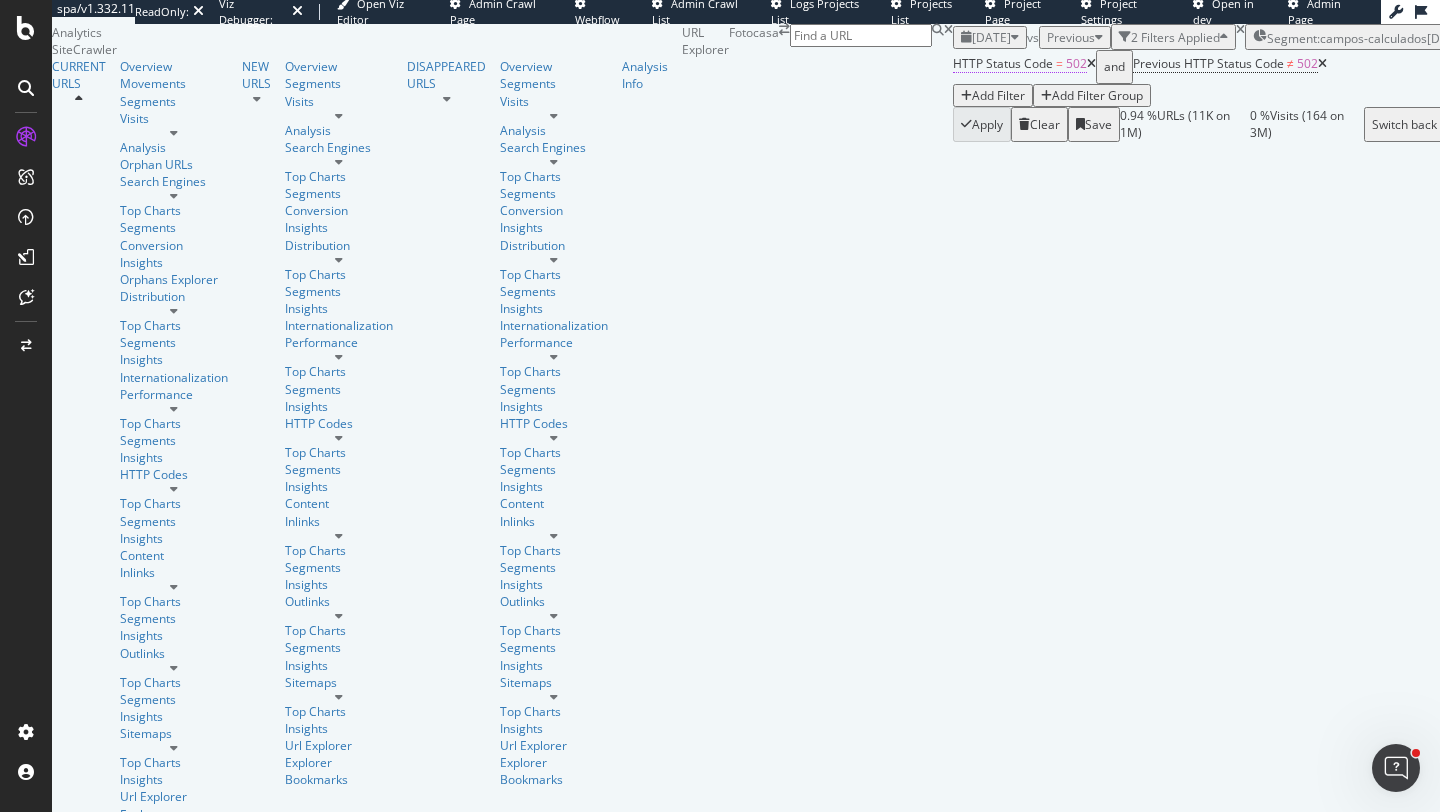 click on "HTTP Status Code" at bounding box center [1003, 63] 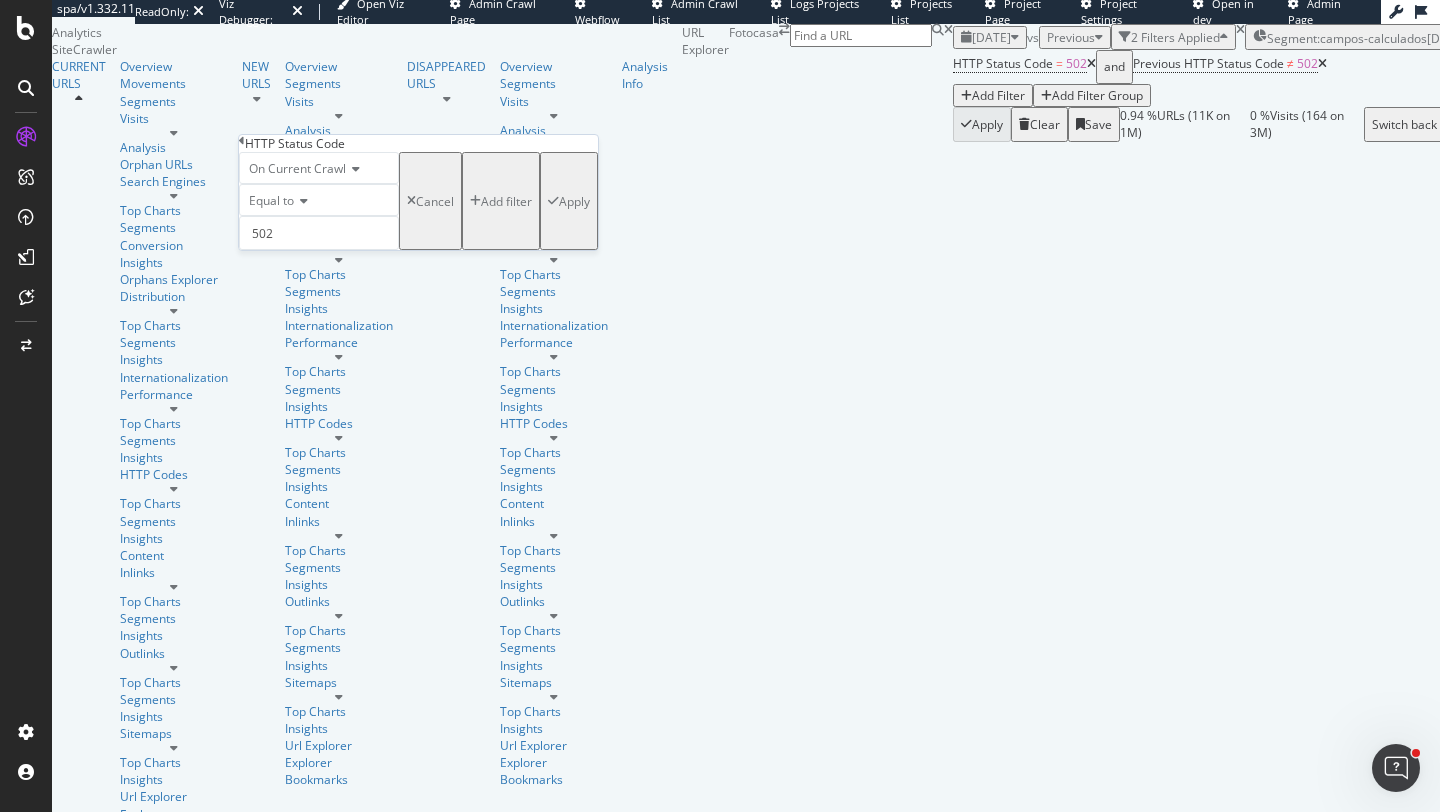 click on "On Current Crawl" at bounding box center [319, 168] 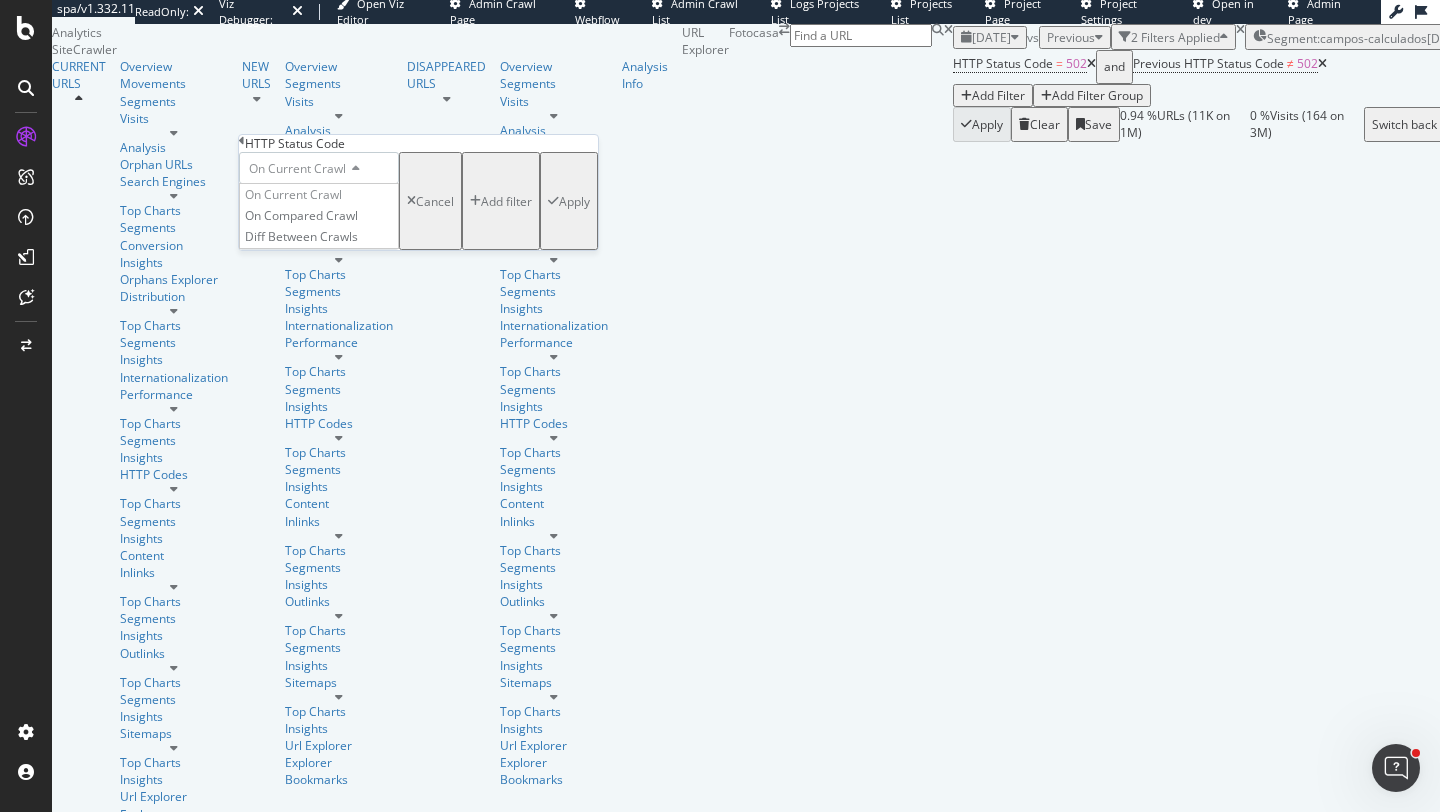 click on "On Current Crawl" at bounding box center (319, 168) 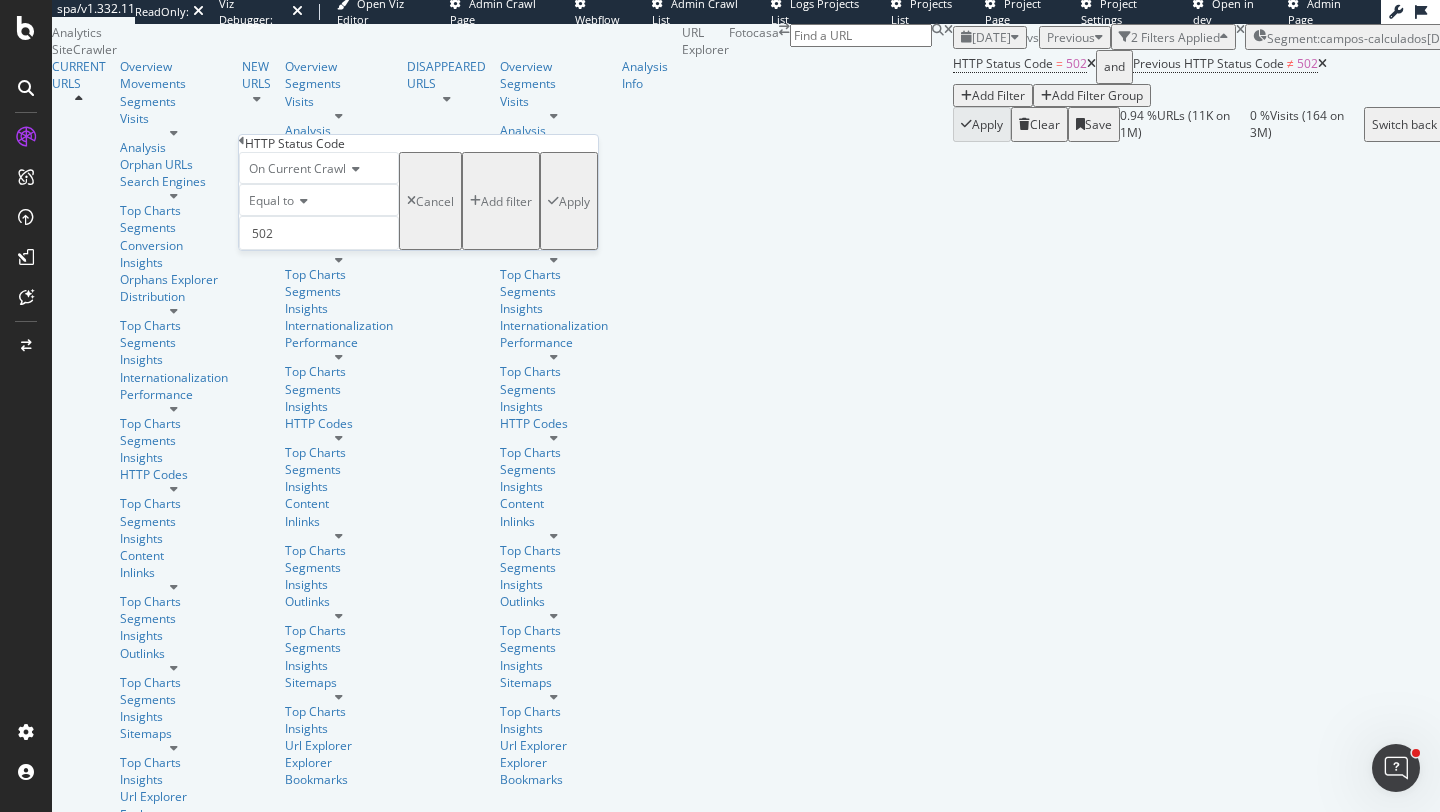 click on "Equal to" at bounding box center [271, 200] 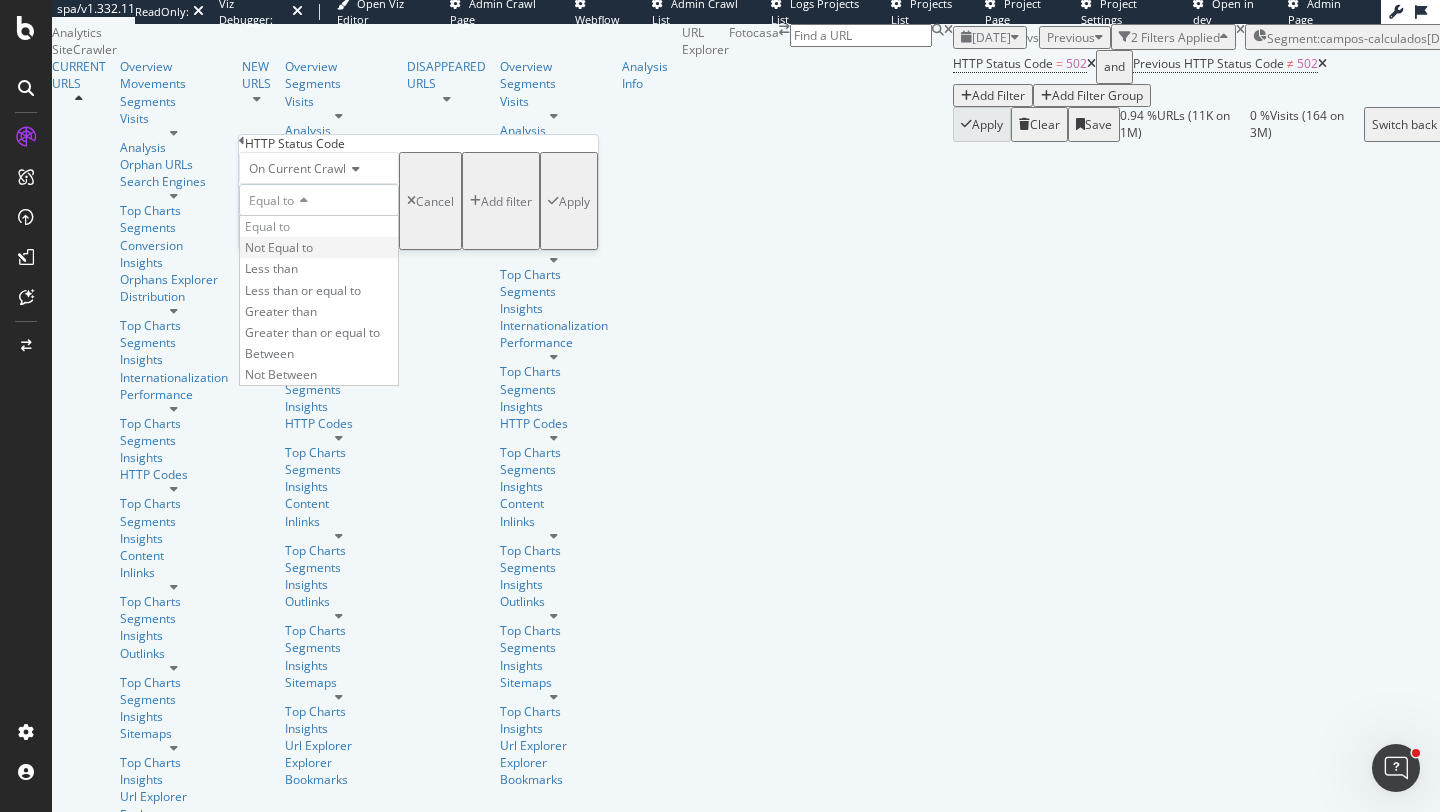click on "Not Equal to" at bounding box center (279, 247) 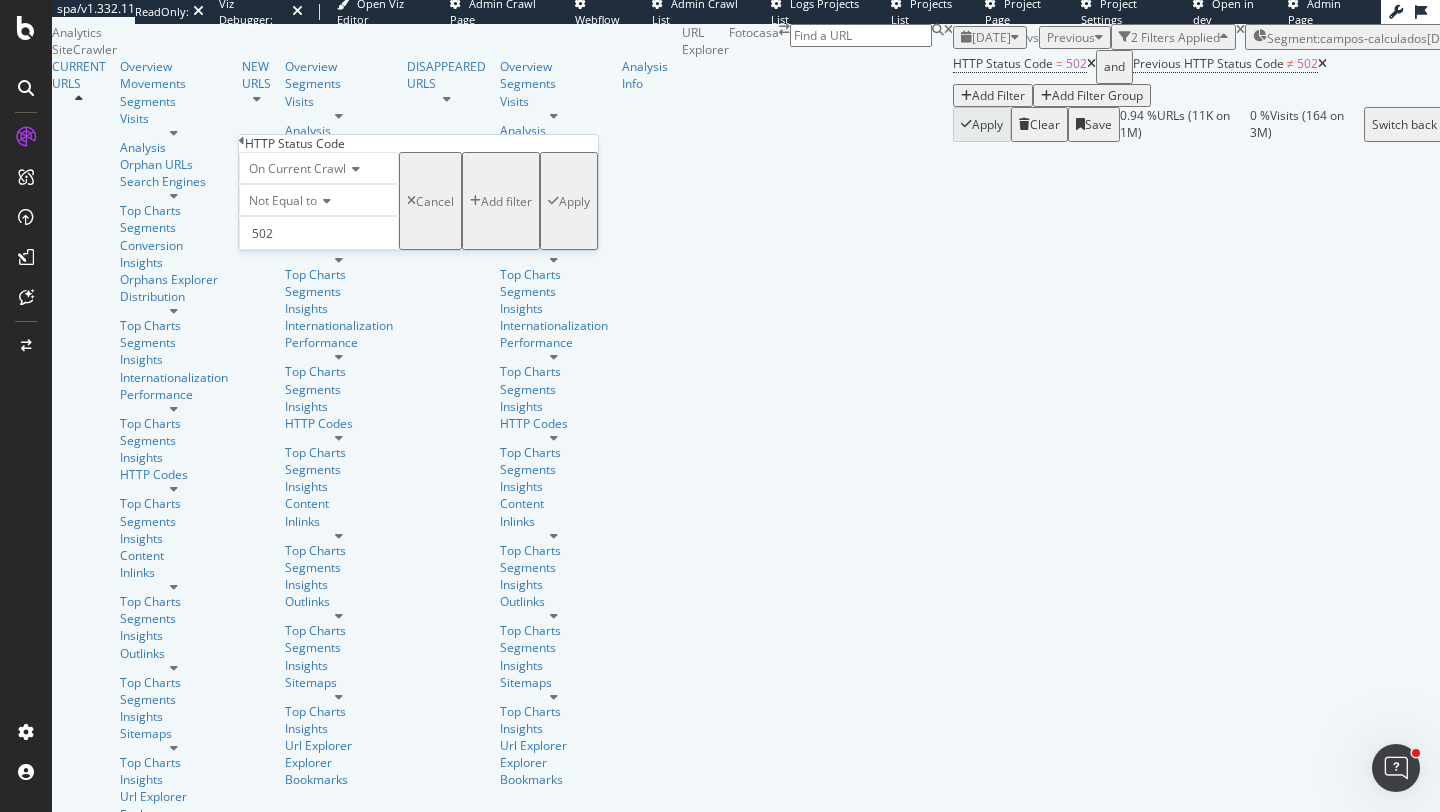 click on "Apply" at bounding box center [574, 201] 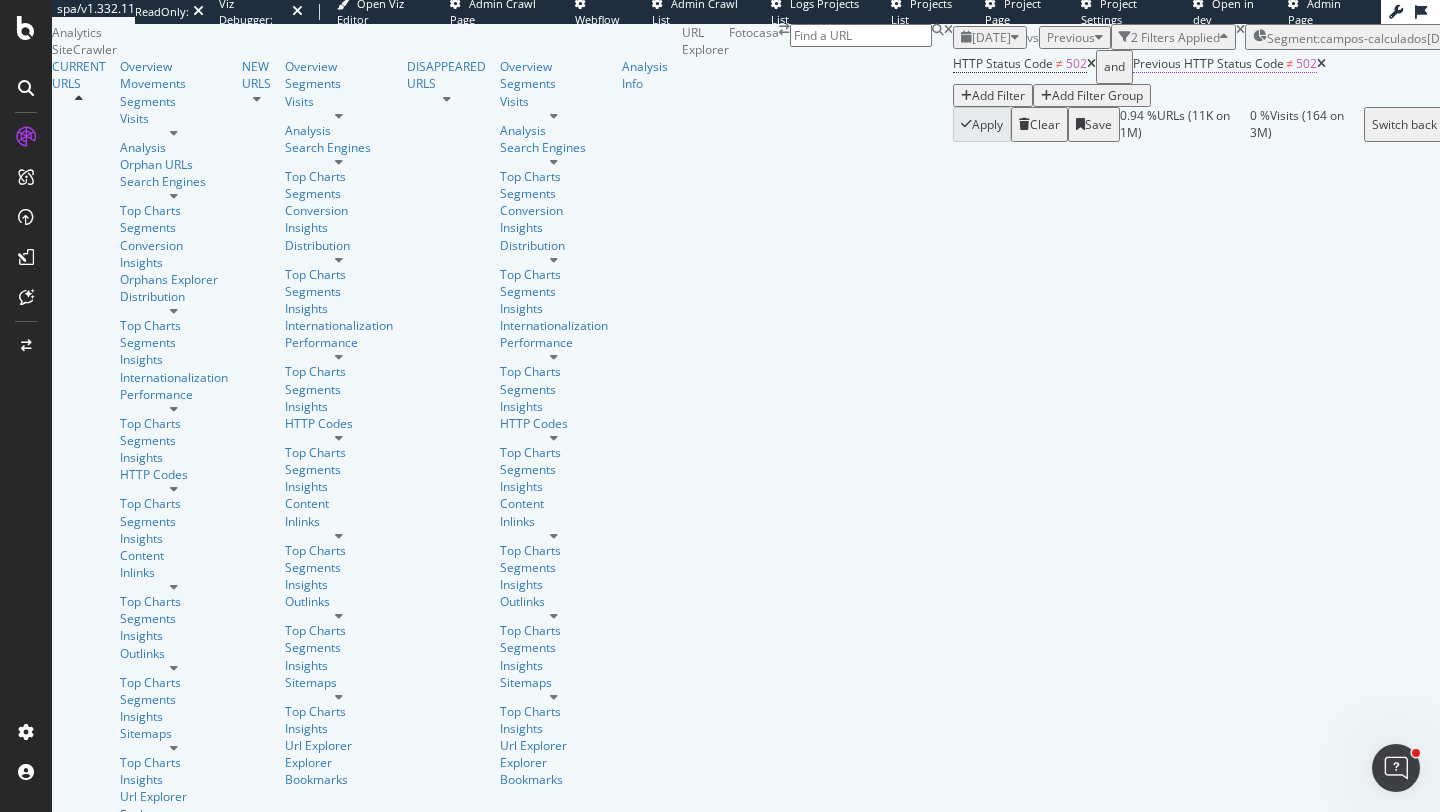 click on "Previous HTTP Status Code" at bounding box center [1208, 63] 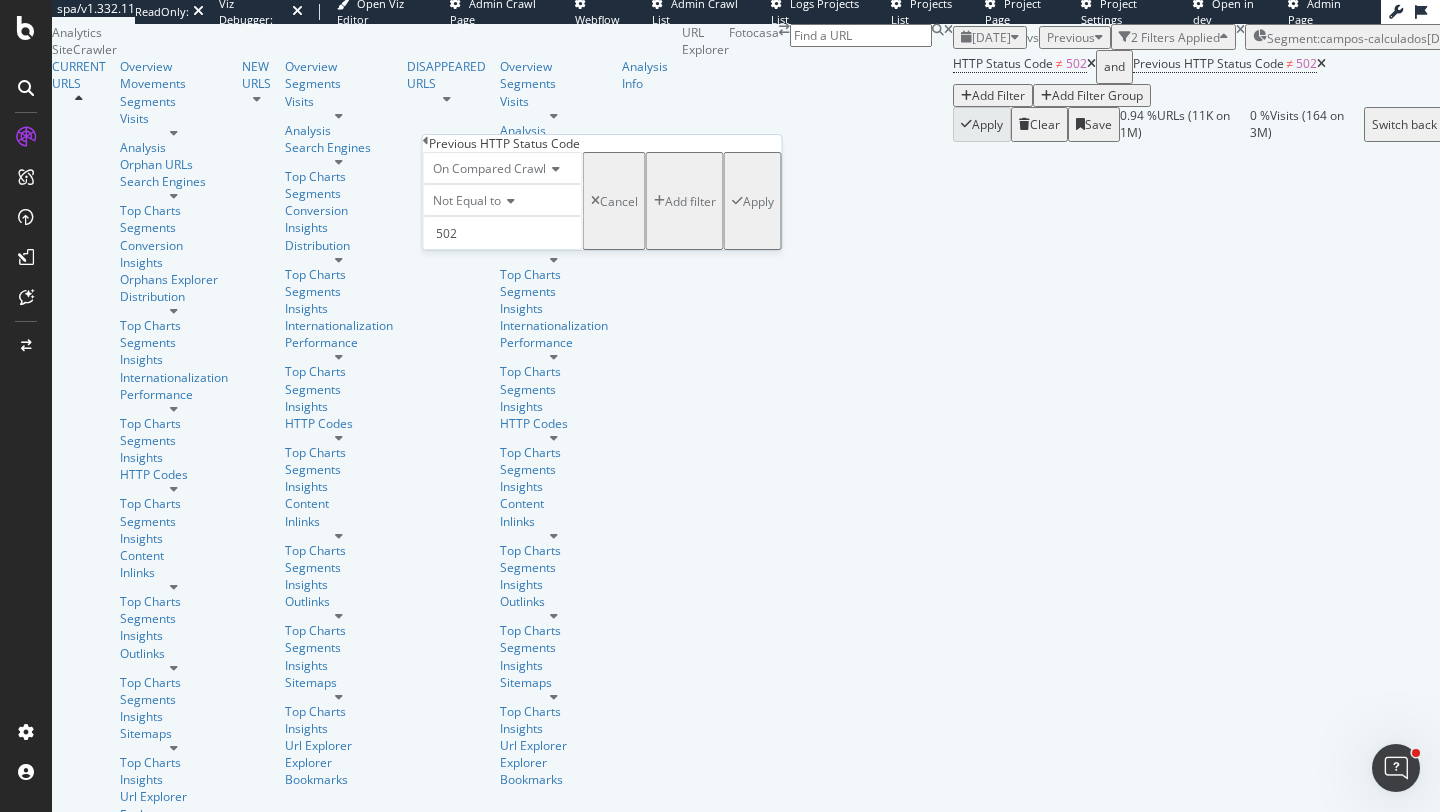 click on "Not Equal to" at bounding box center (467, 200) 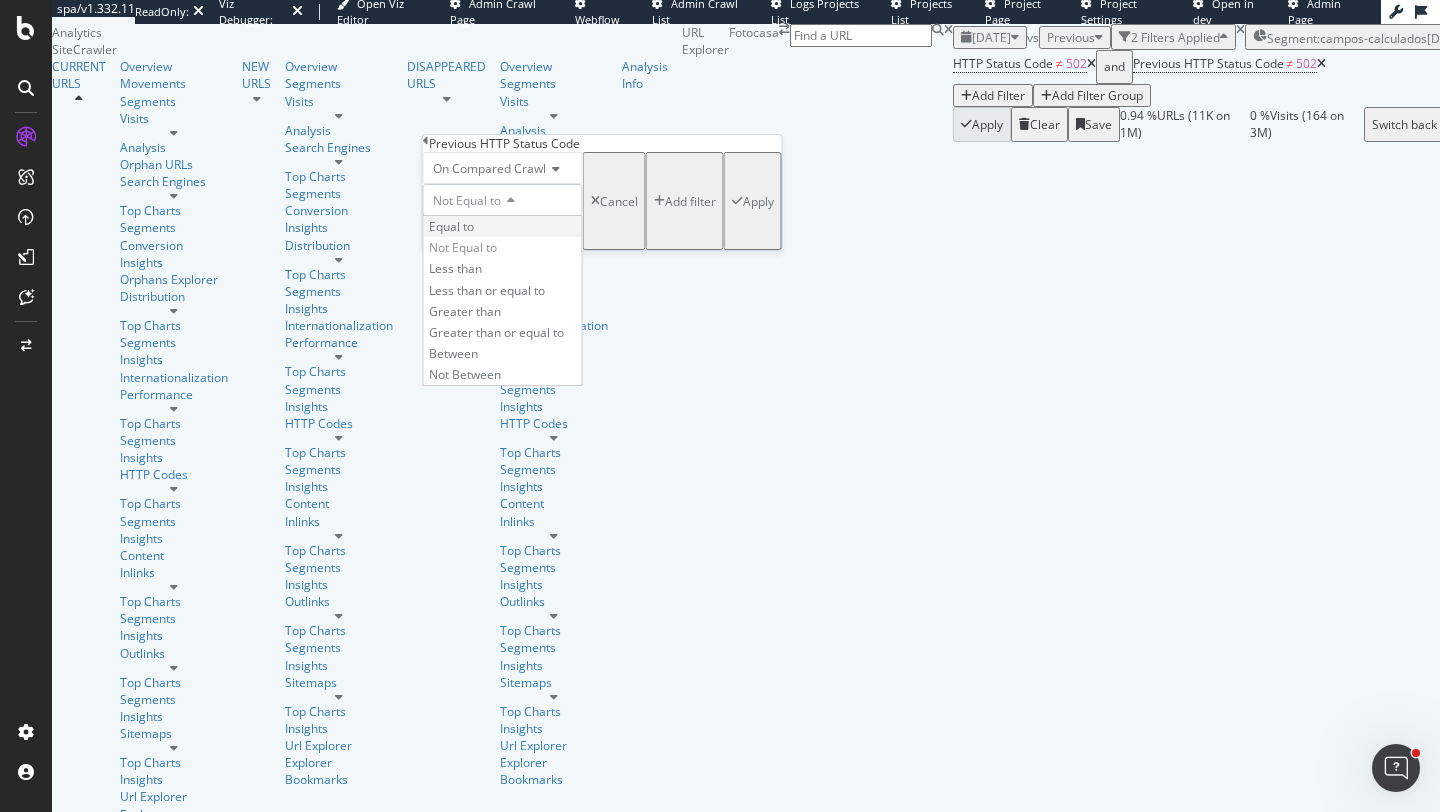 click on "Equal to" at bounding box center [451, 226] 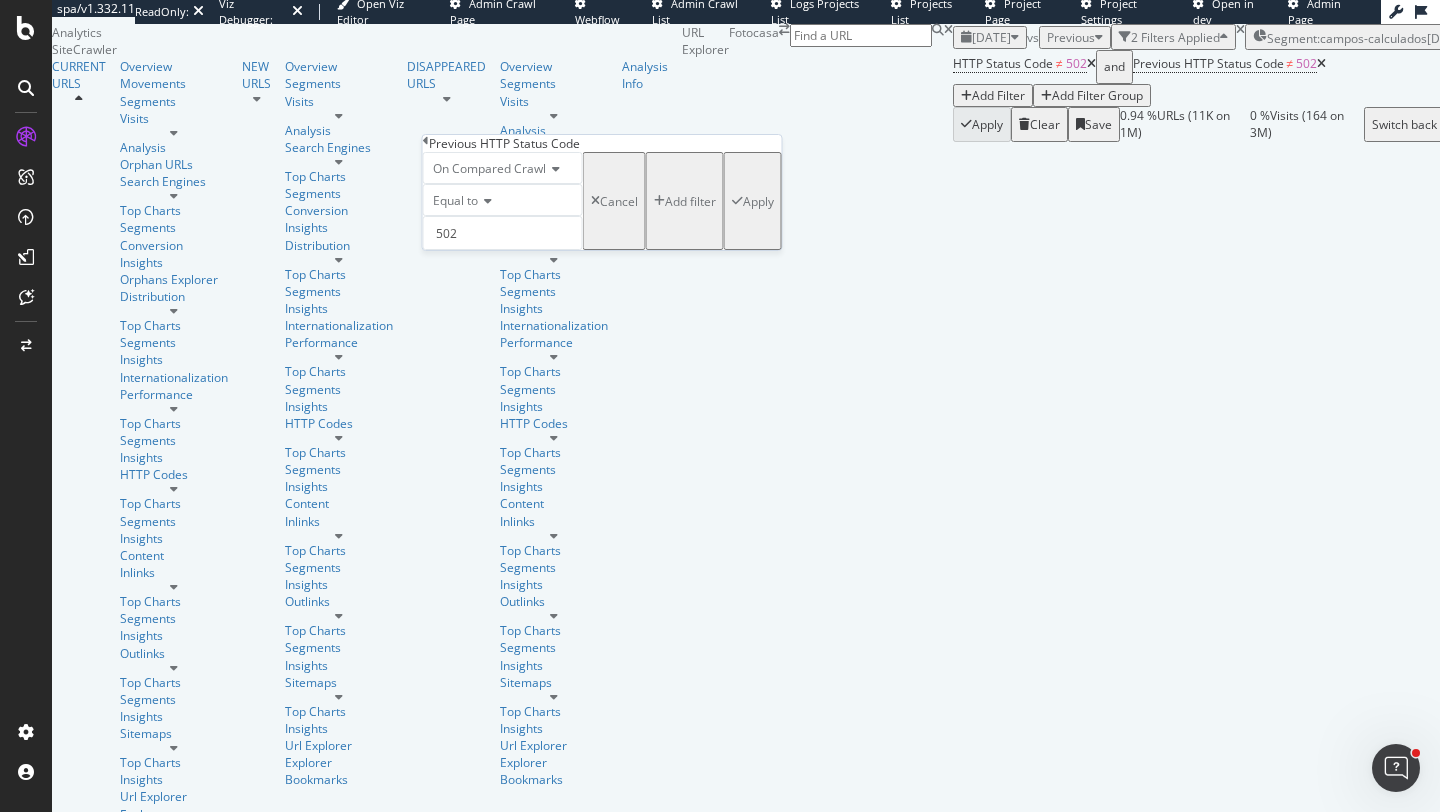 click at bounding box center (737, 201) 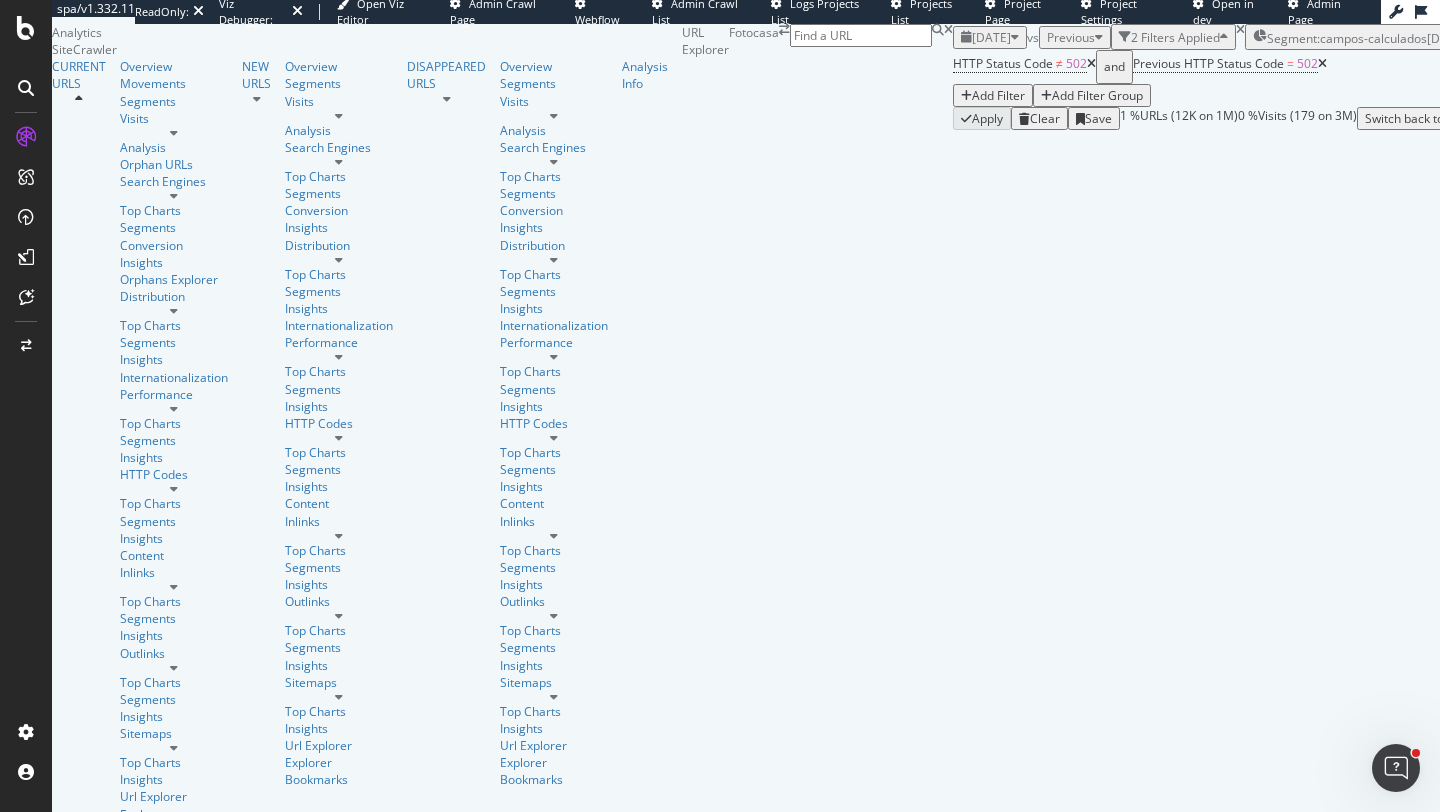 scroll, scrollTop: 0, scrollLeft: 0, axis: both 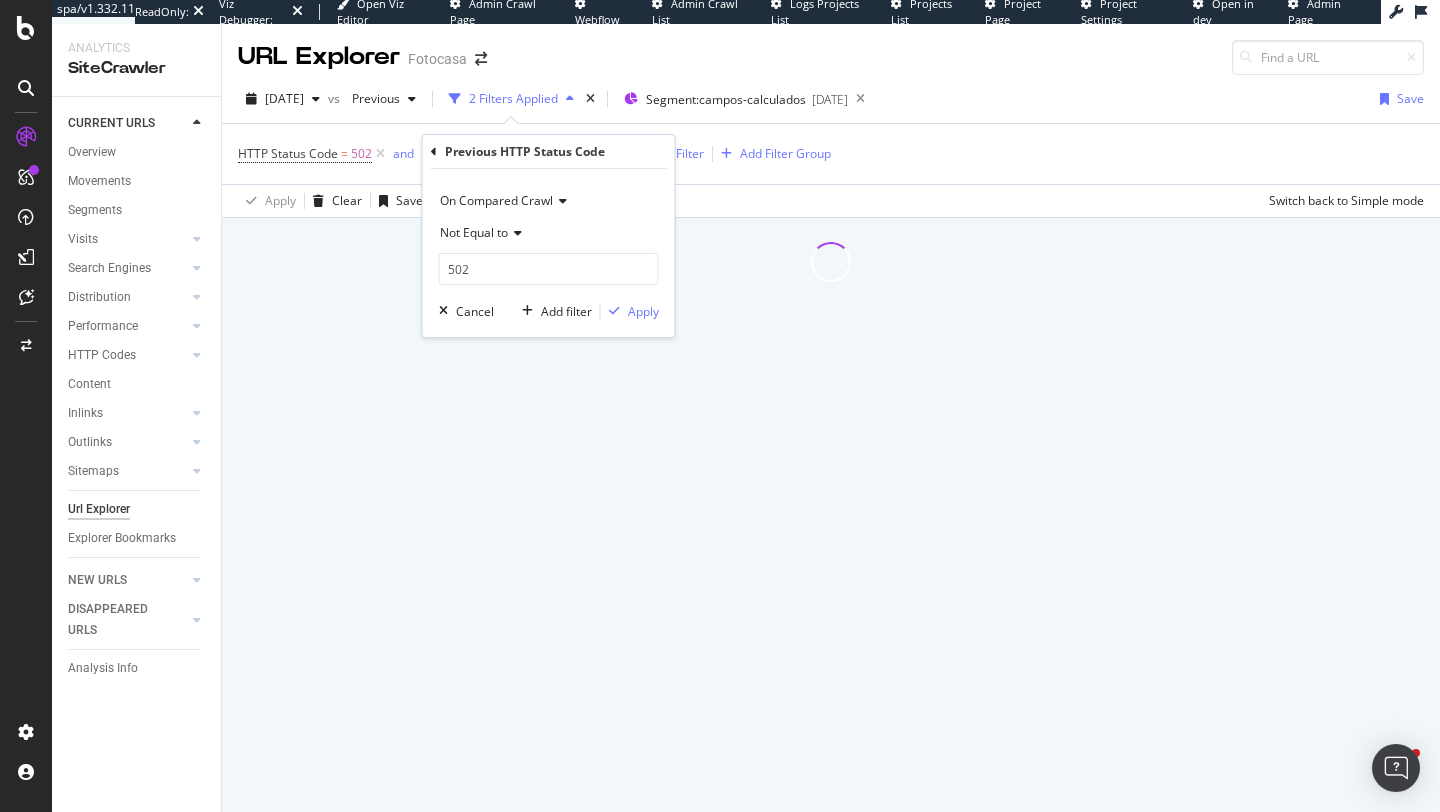 click on "Previous HTTP Status Code" at bounding box center (525, 151) 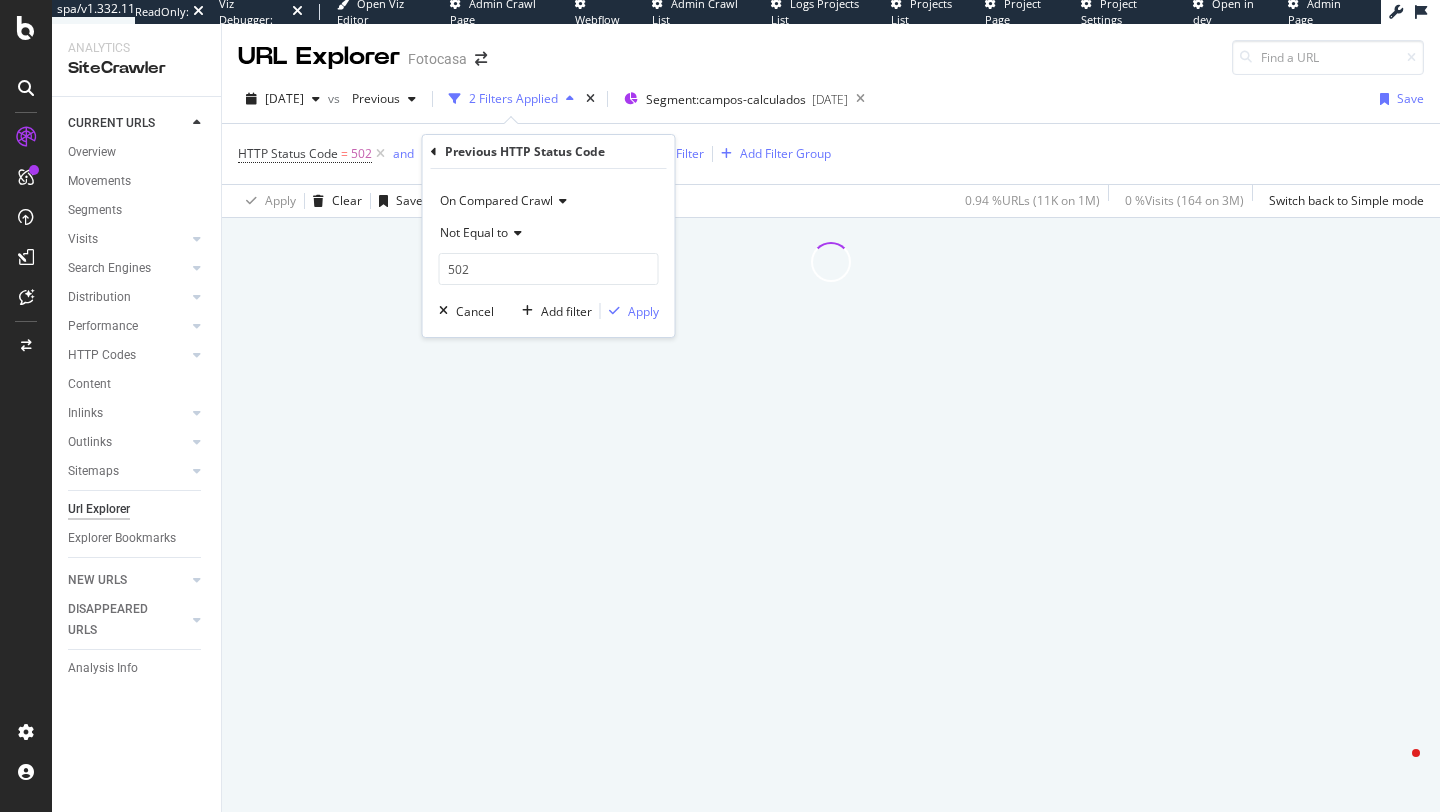 scroll, scrollTop: 0, scrollLeft: 0, axis: both 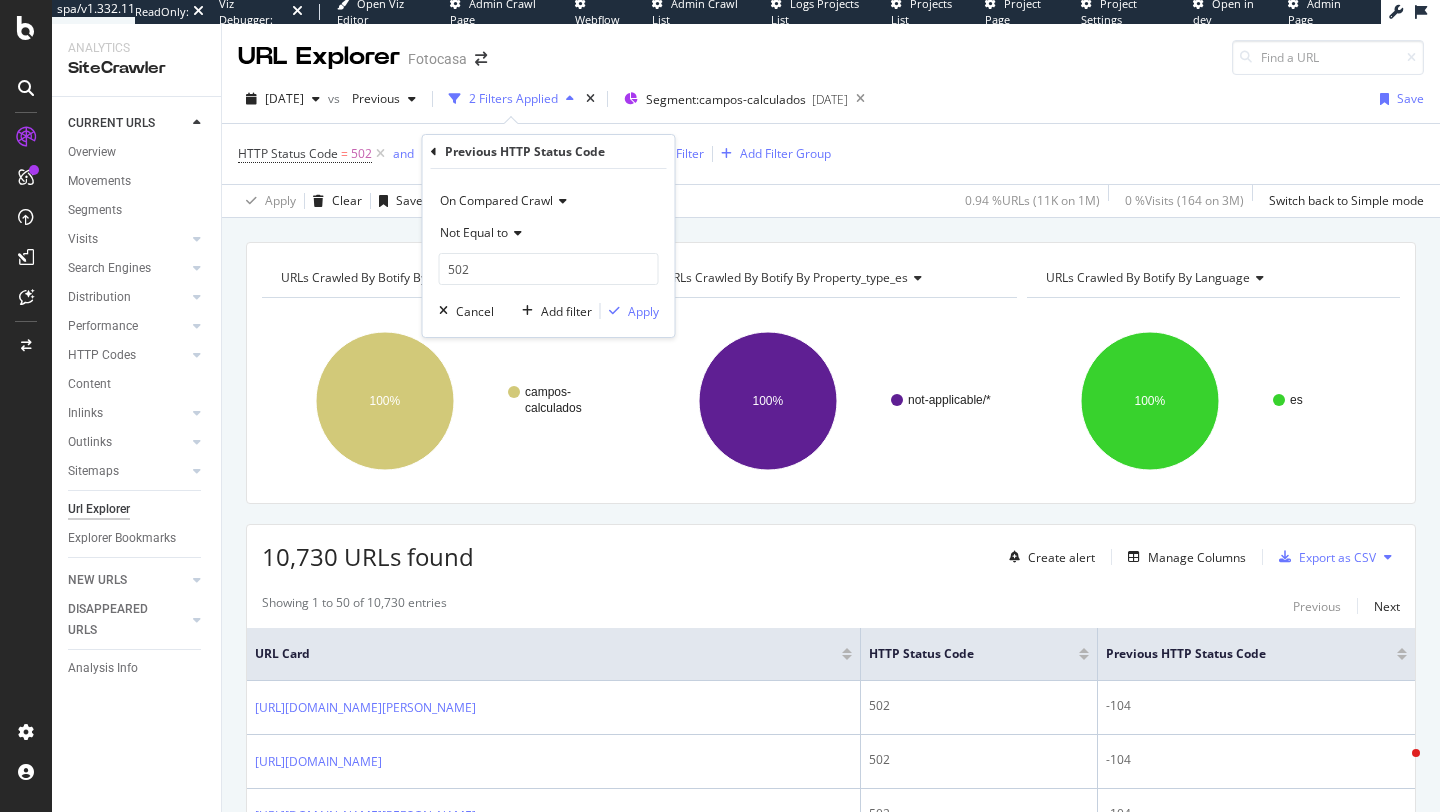 click on "Not Equal to" at bounding box center (474, 232) 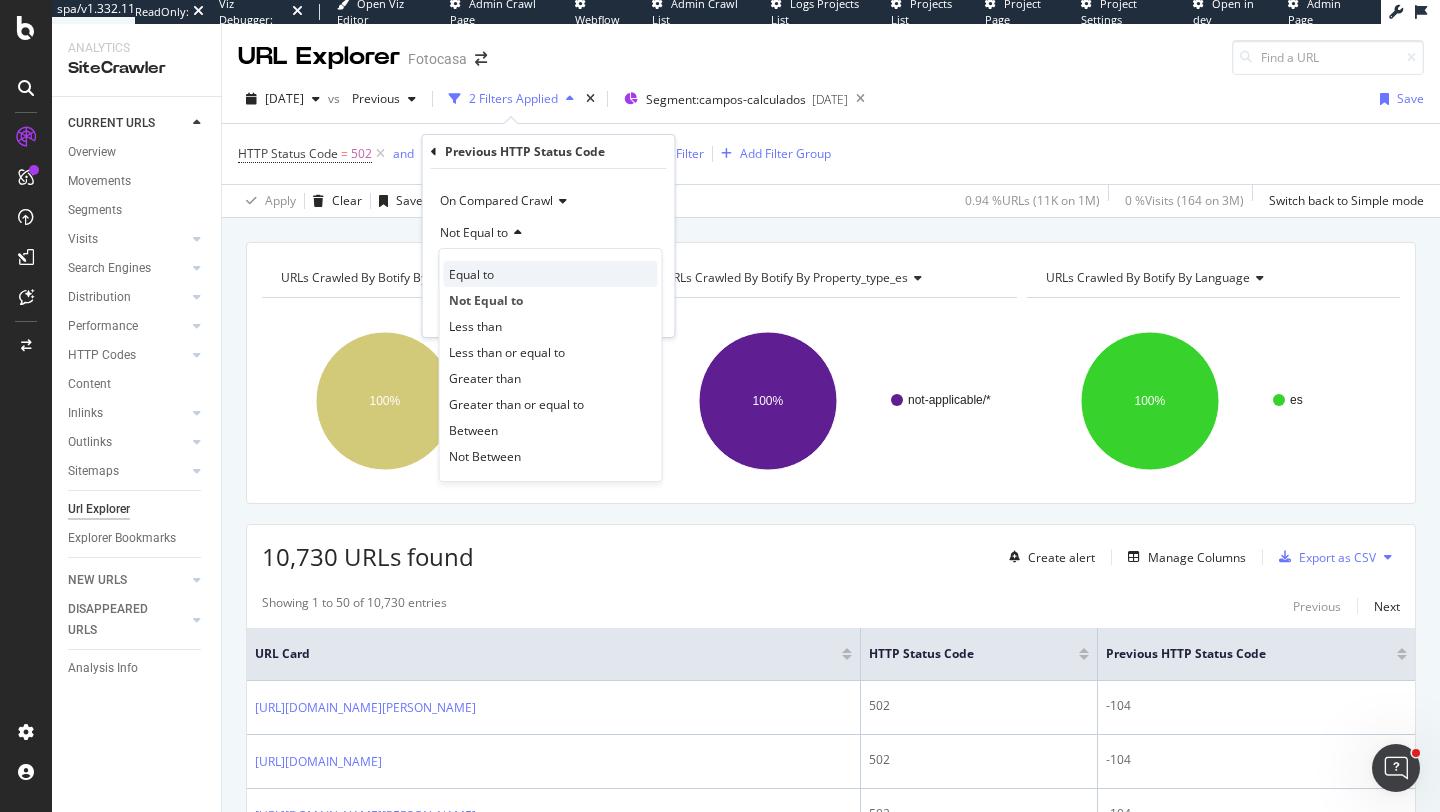 scroll, scrollTop: 0, scrollLeft: 0, axis: both 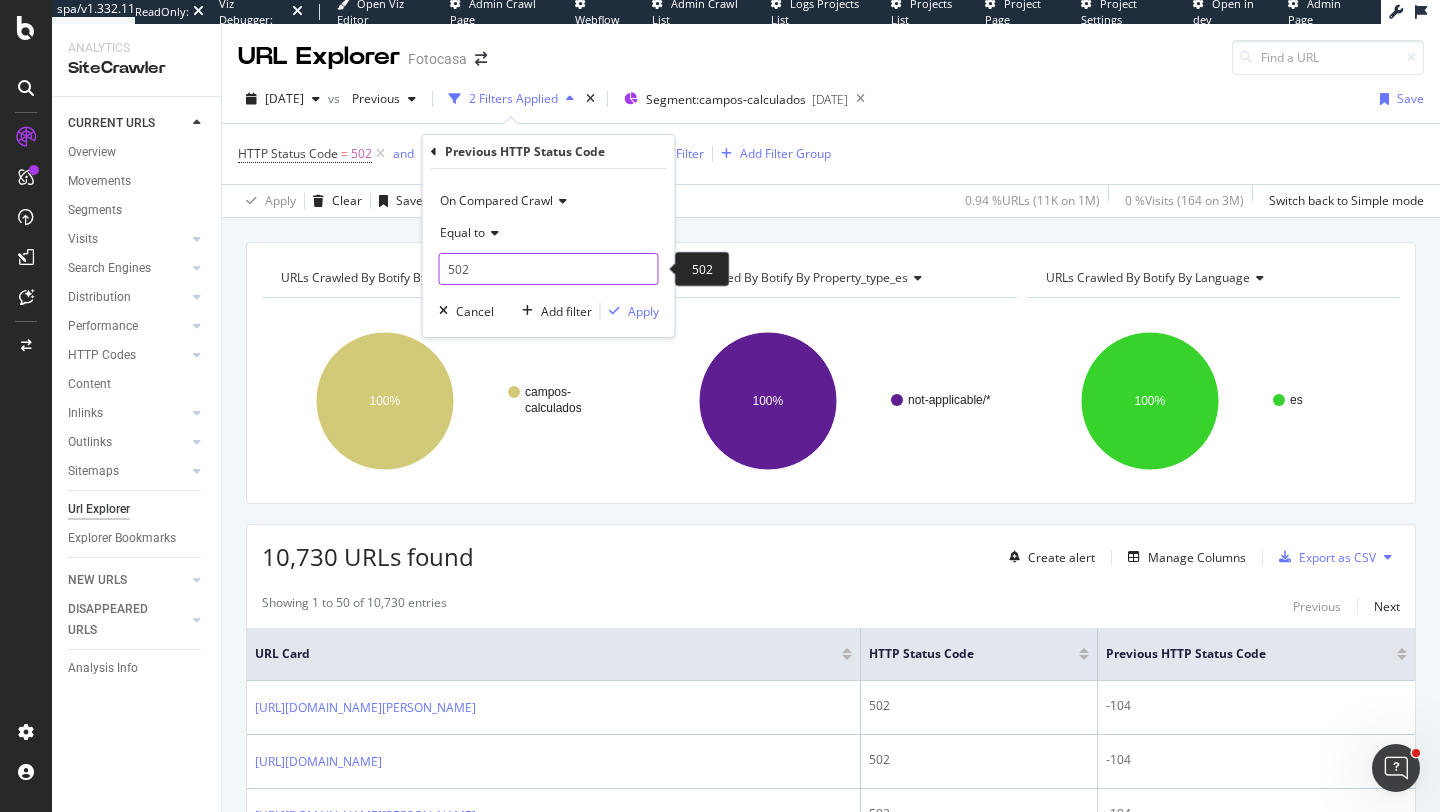 click on "502" at bounding box center [549, 269] 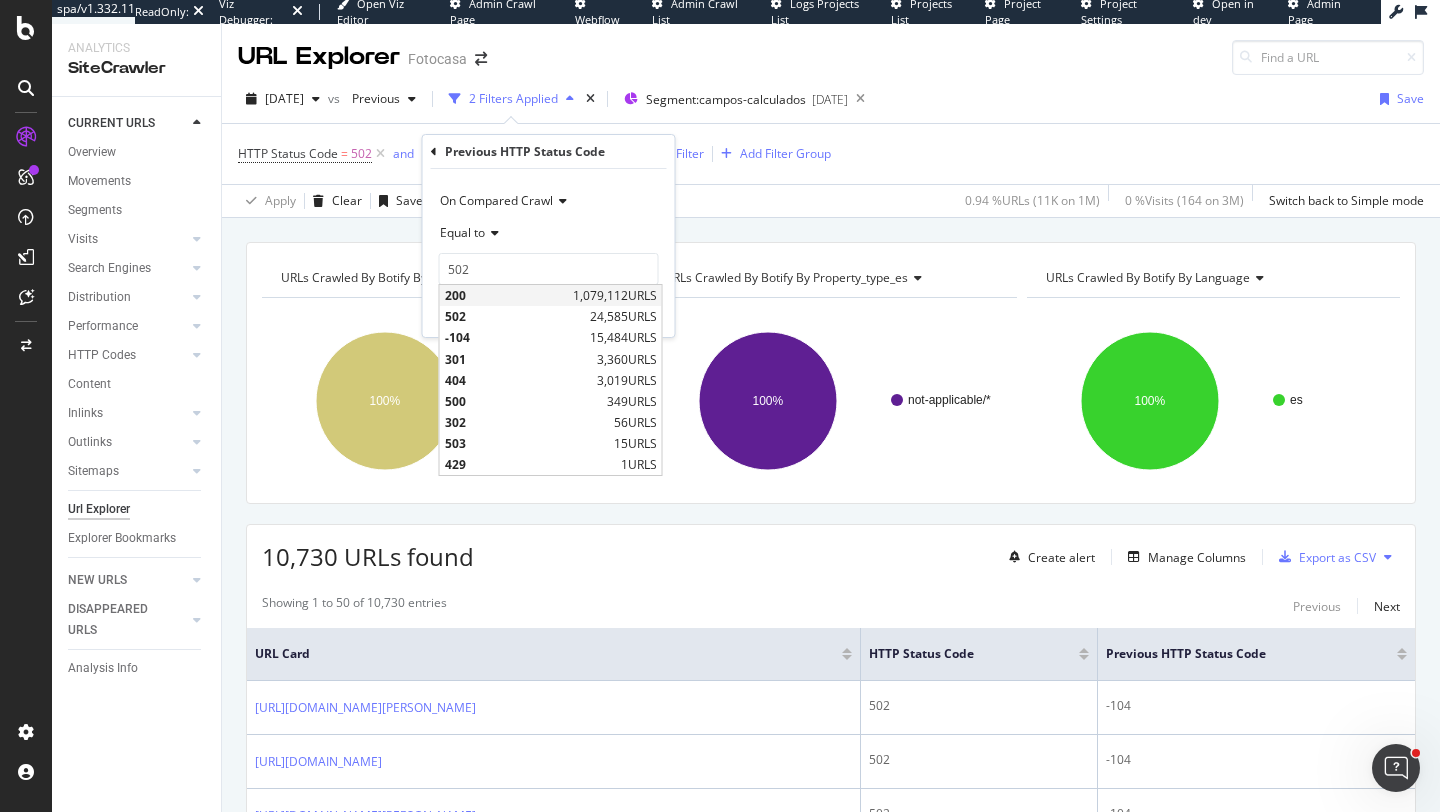 click on "200" at bounding box center [506, 295] 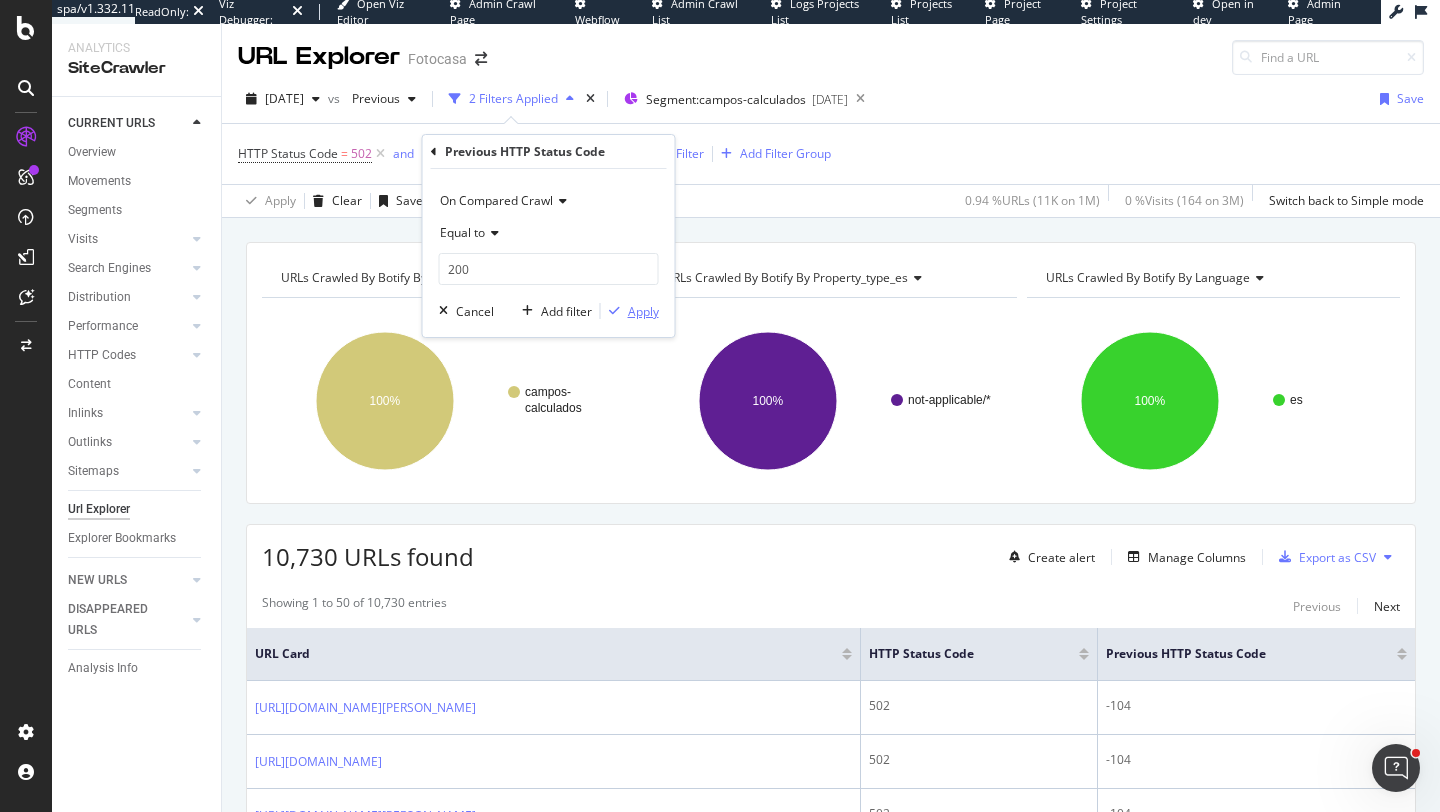 click on "Apply" at bounding box center [643, 311] 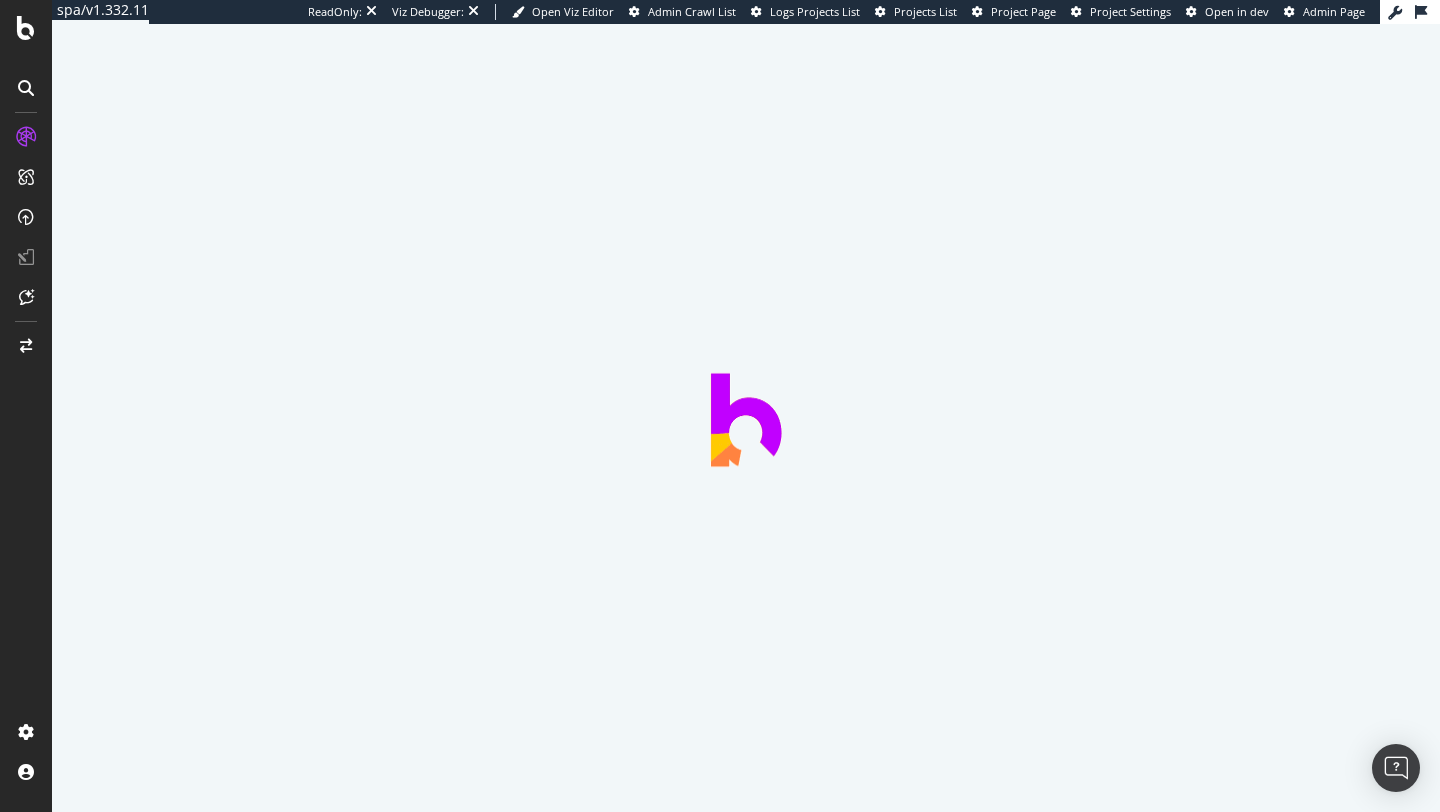 scroll, scrollTop: 0, scrollLeft: 0, axis: both 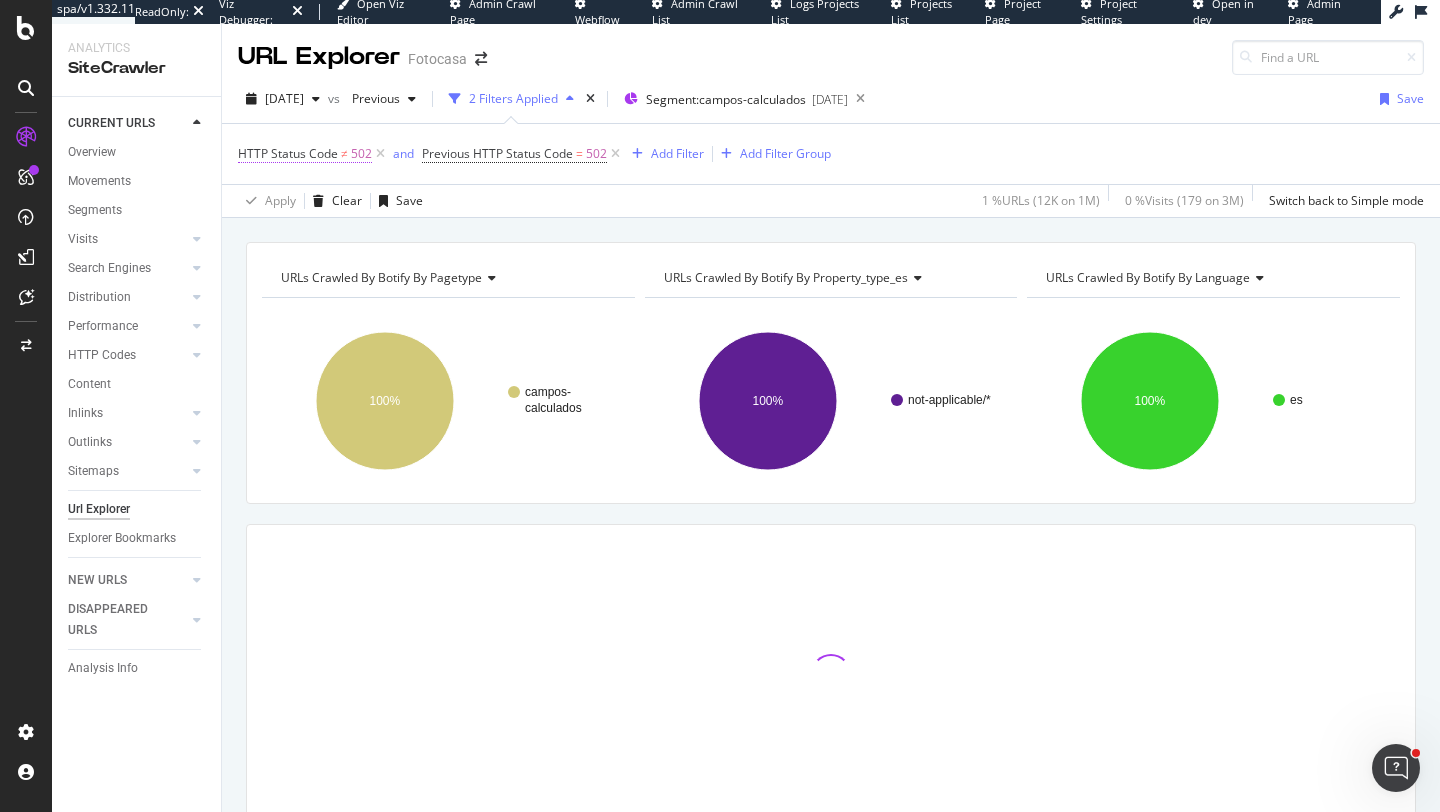 click on "HTTP Status Code   ≠     502" at bounding box center (305, 154) 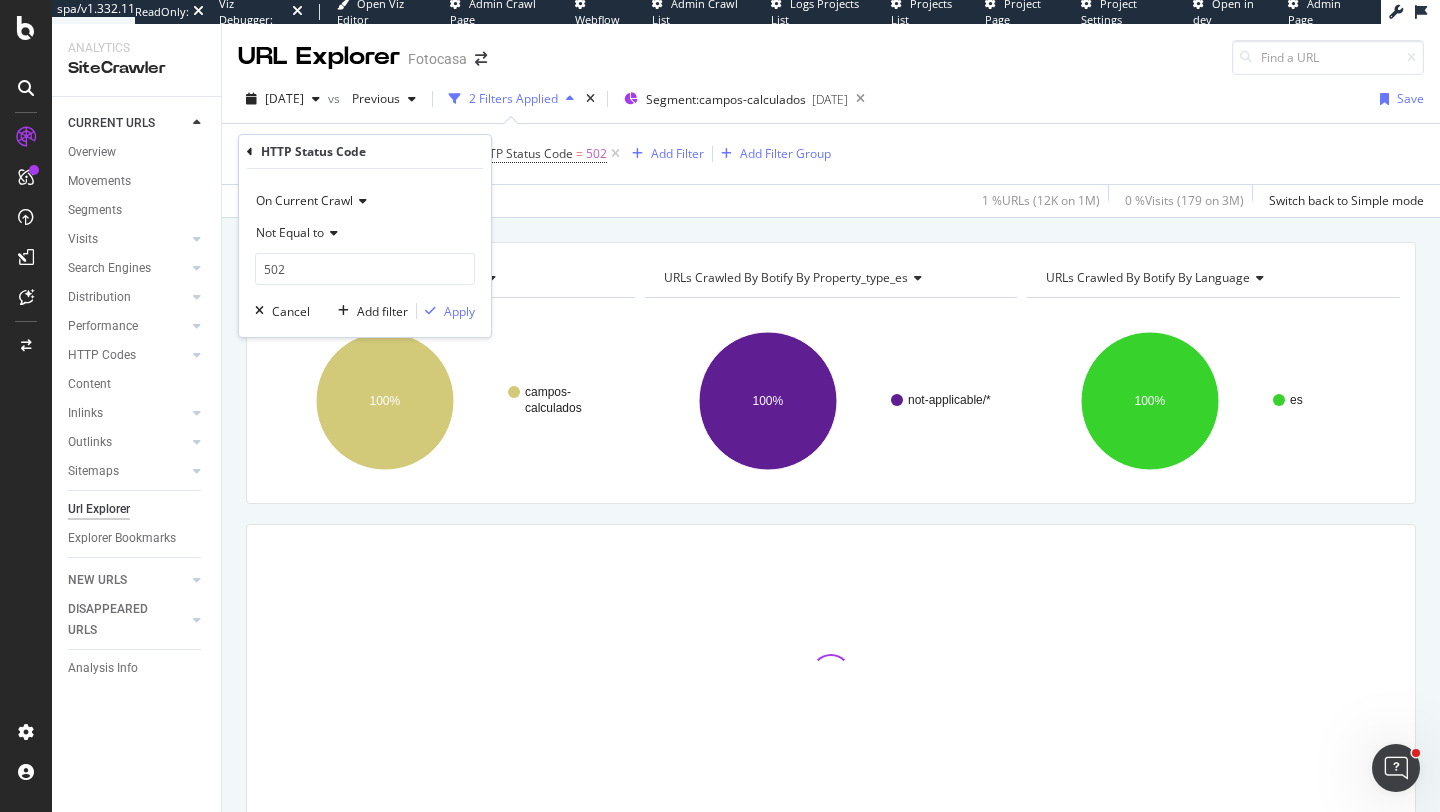 click on "HTTP Status Code" at bounding box center [313, 151] 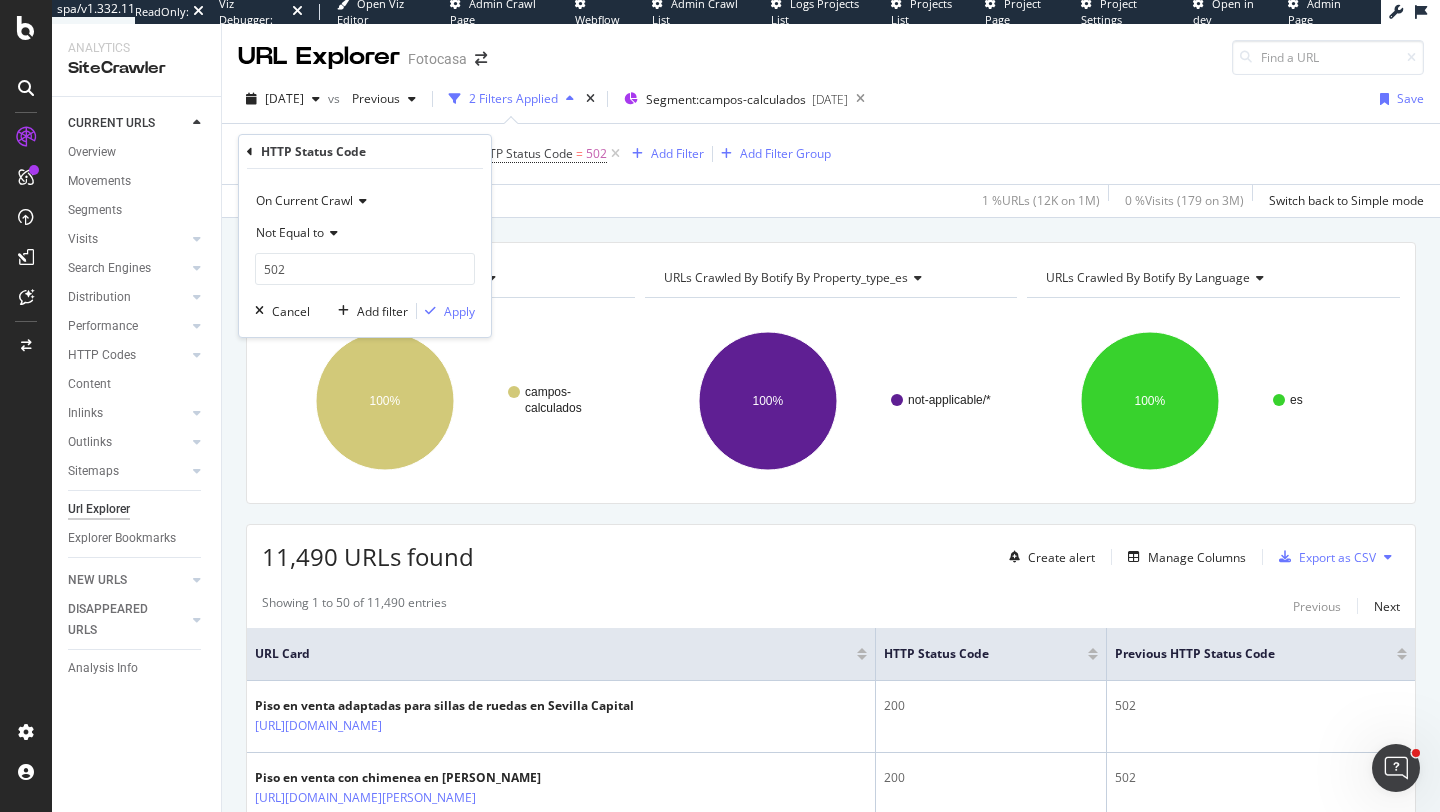 click on "Not Equal to" at bounding box center [290, 232] 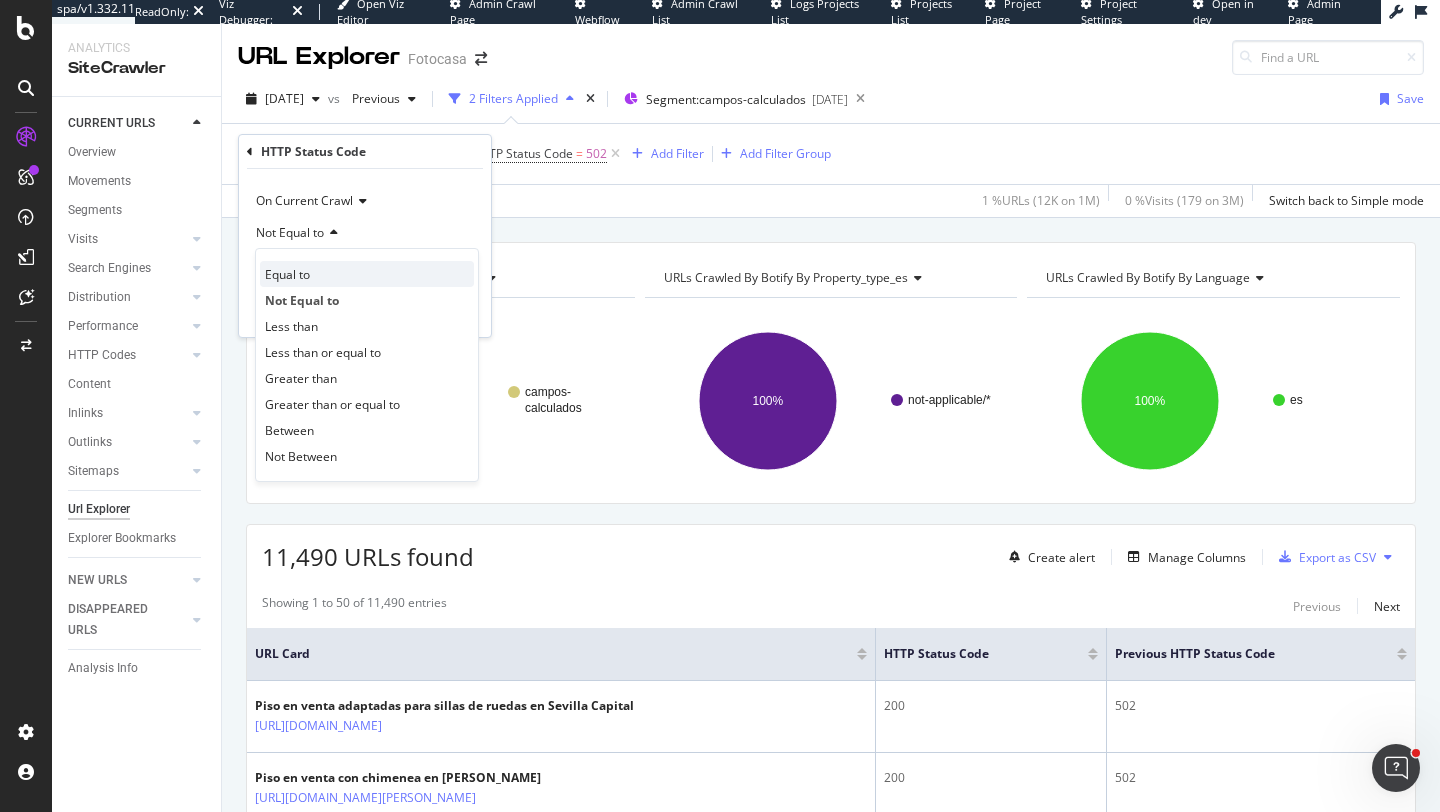 click on "Equal to" at bounding box center [287, 274] 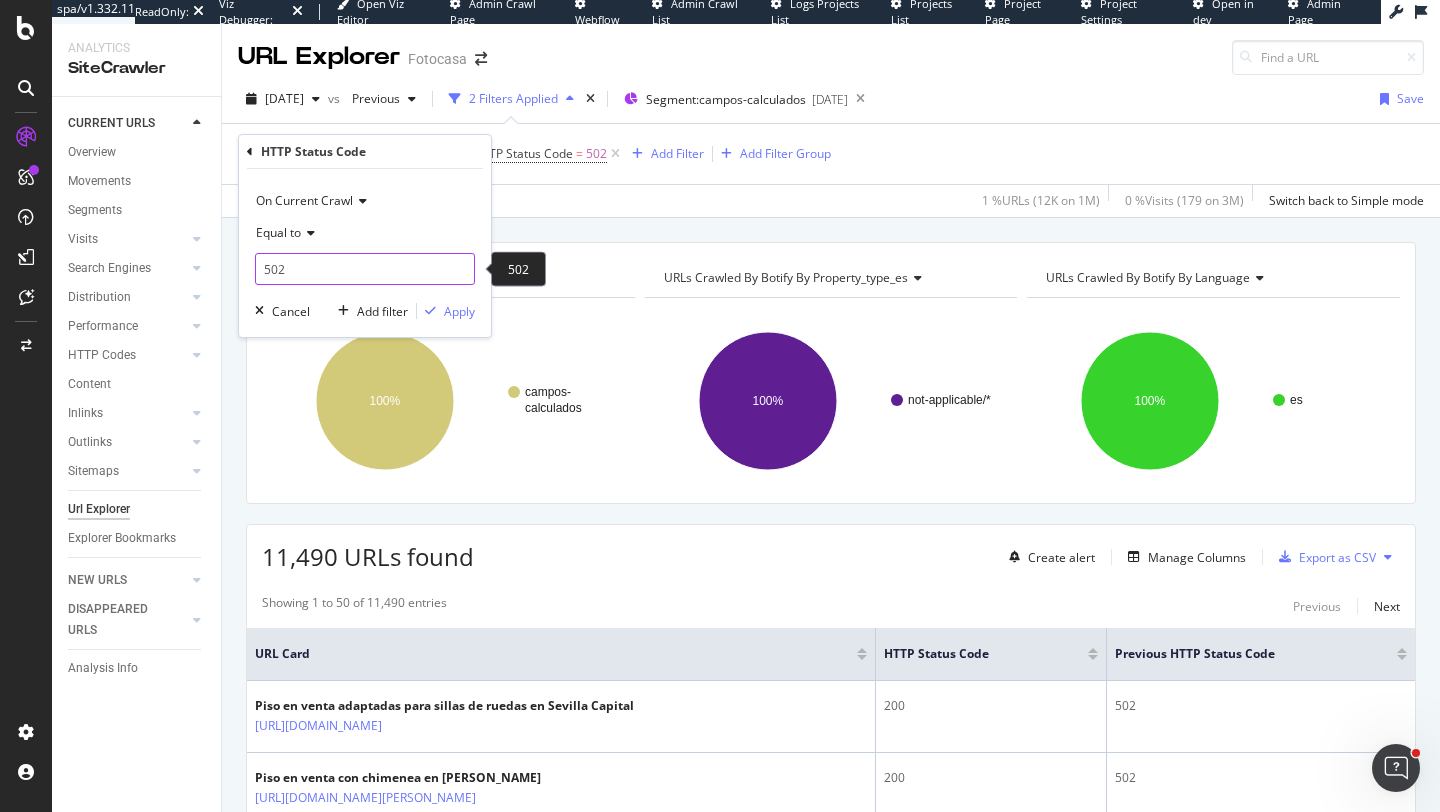 click on "502" at bounding box center [365, 269] 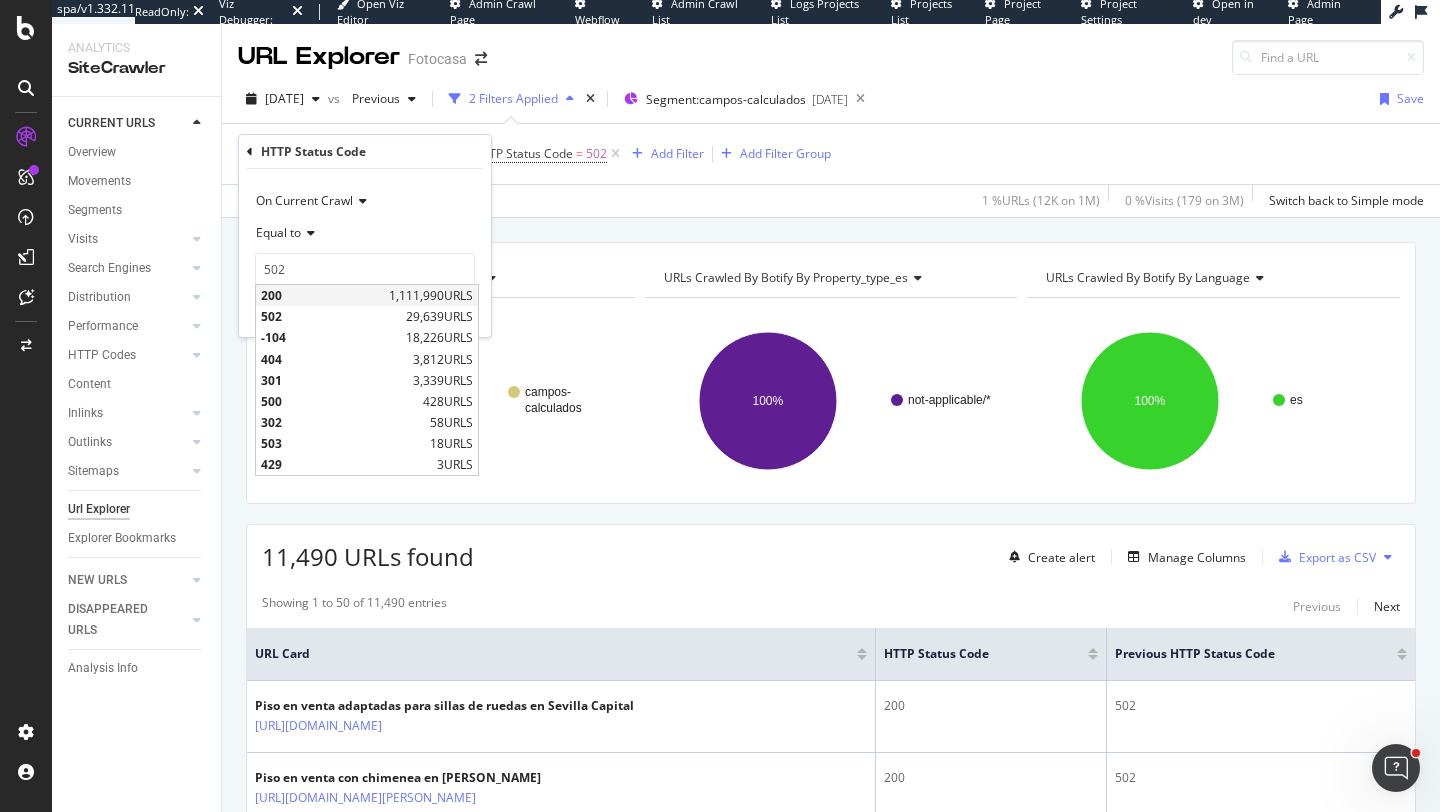 click on "200" at bounding box center (322, 295) 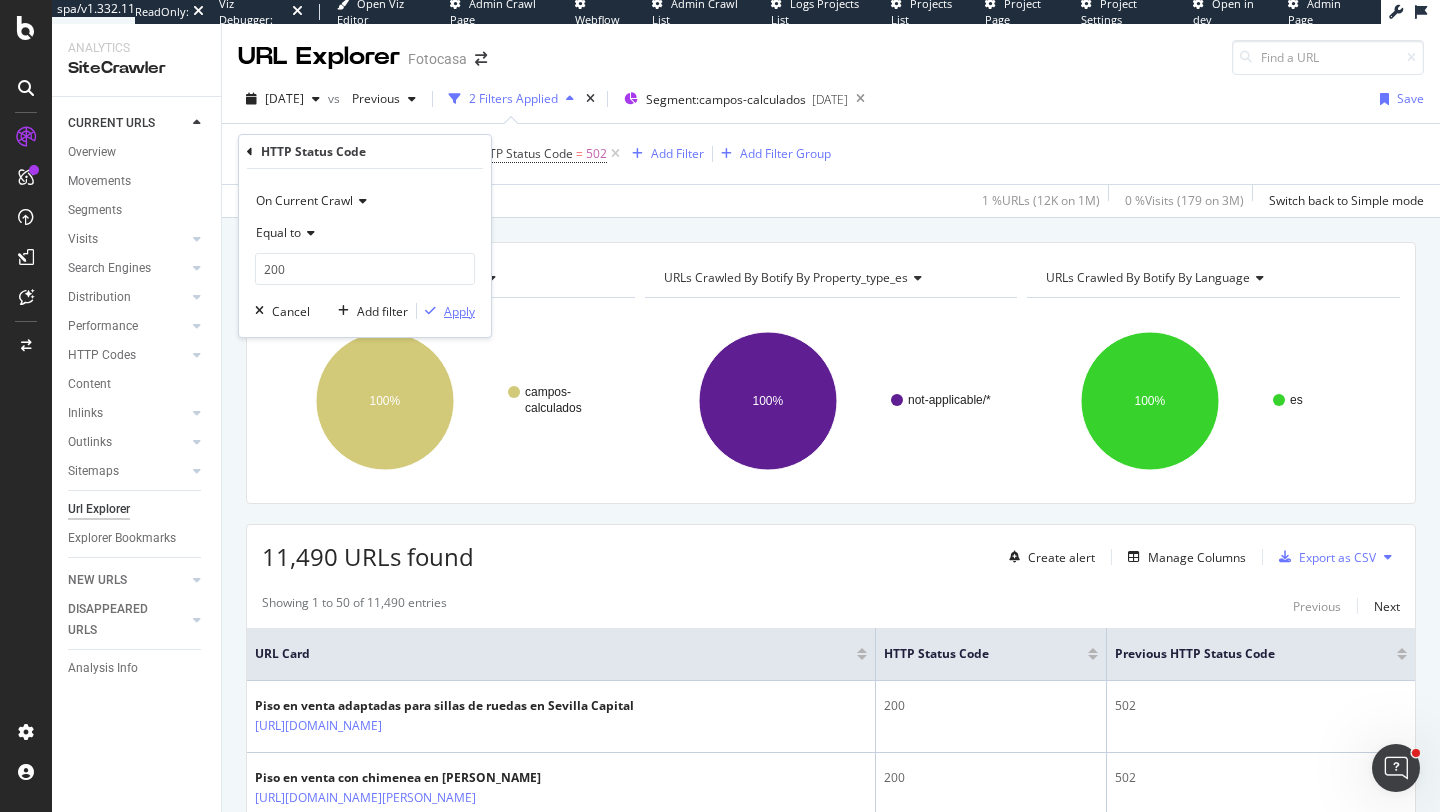 click on "Apply" at bounding box center [459, 311] 